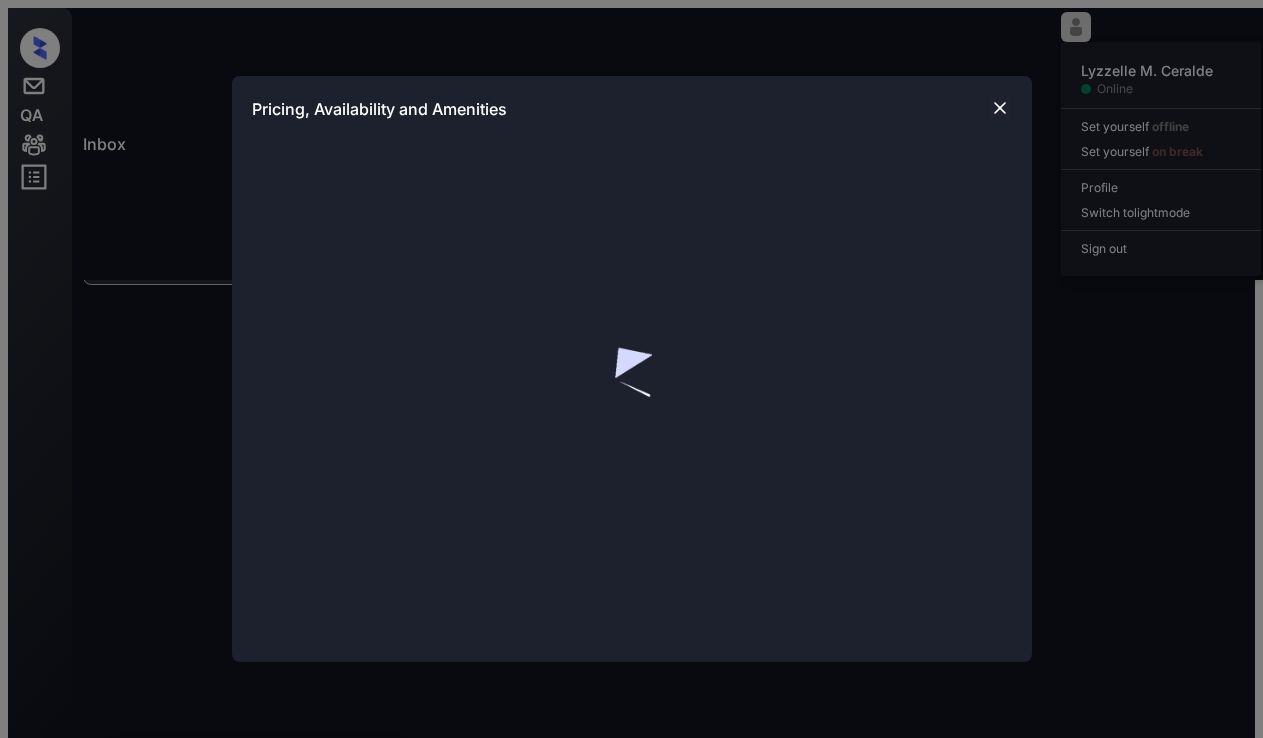 scroll, scrollTop: 28, scrollLeft: 0, axis: vertical 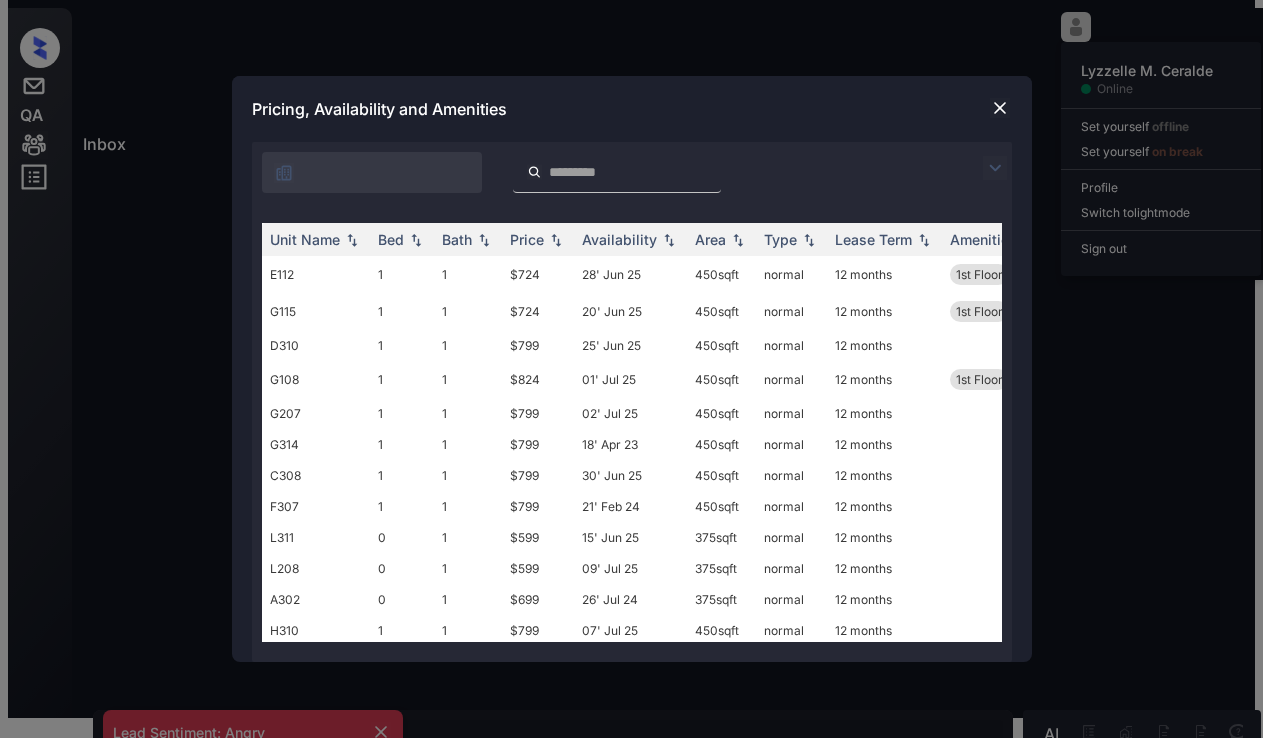 click at bounding box center (284, 173) 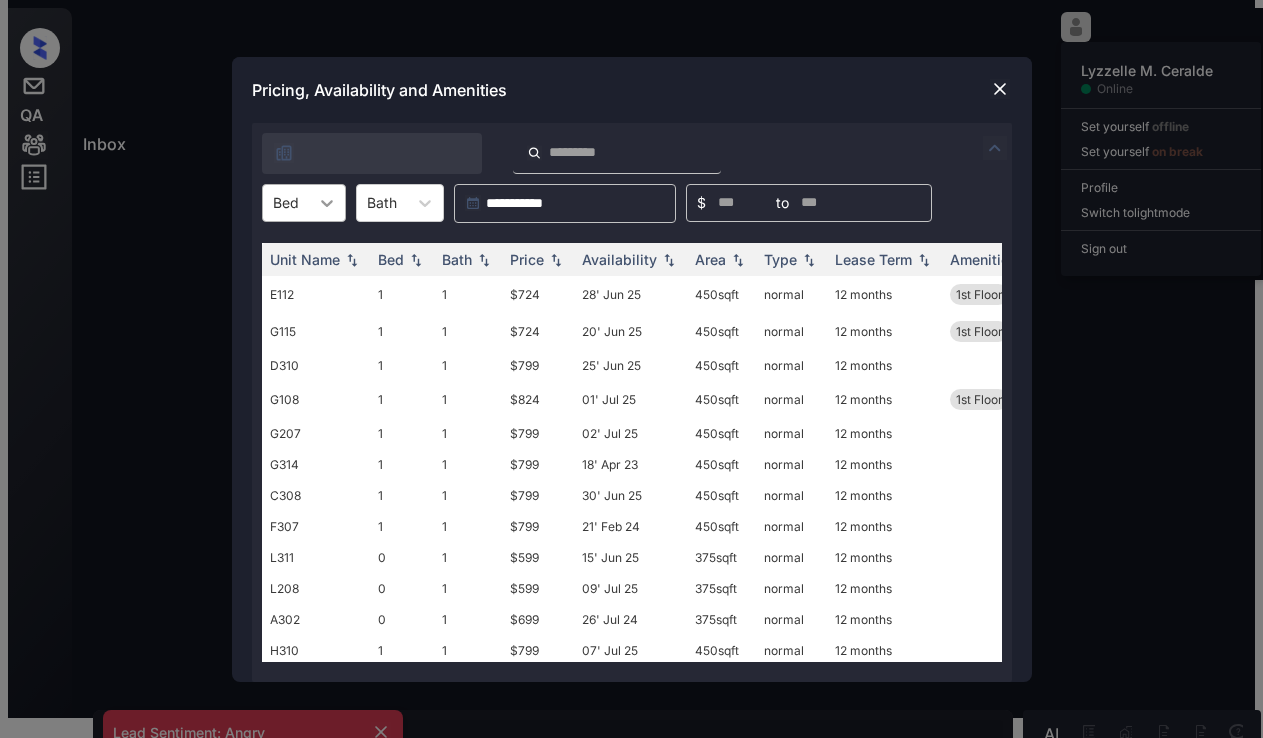 click at bounding box center (327, 203) 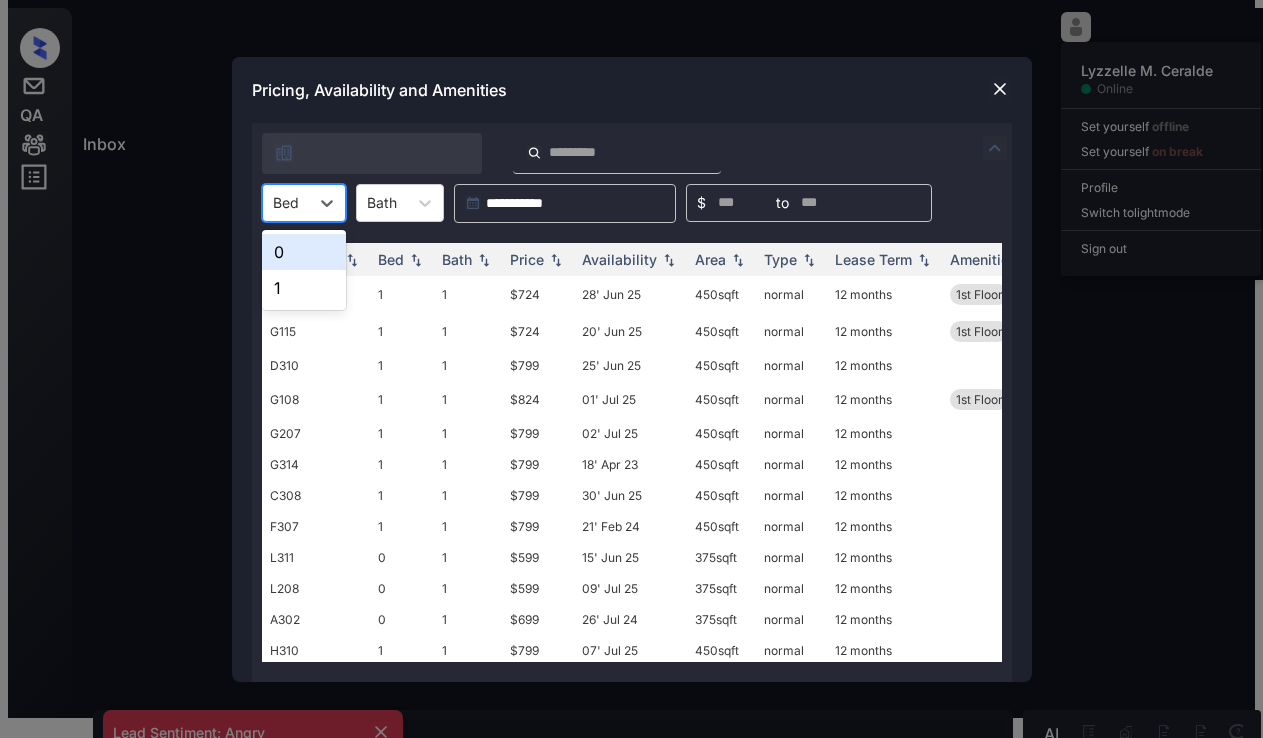 click on "0" at bounding box center [304, 252] 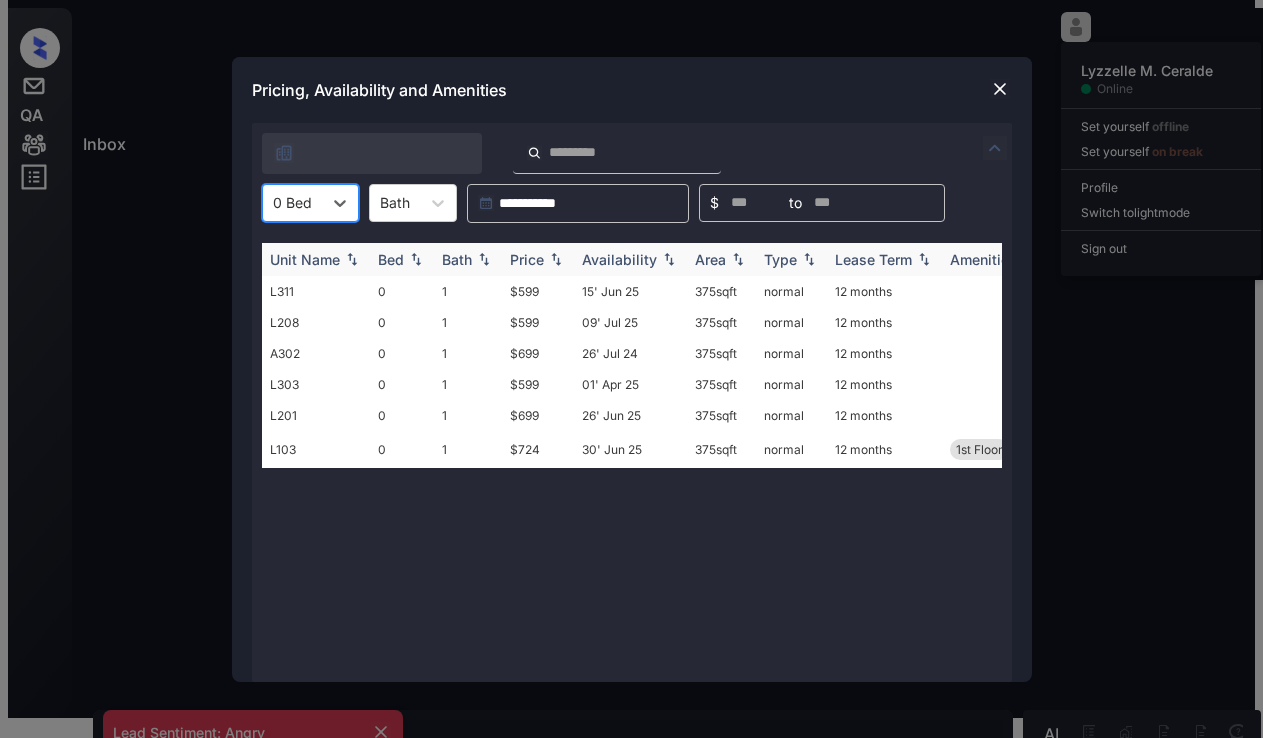 click on "Price" at bounding box center (391, 259) 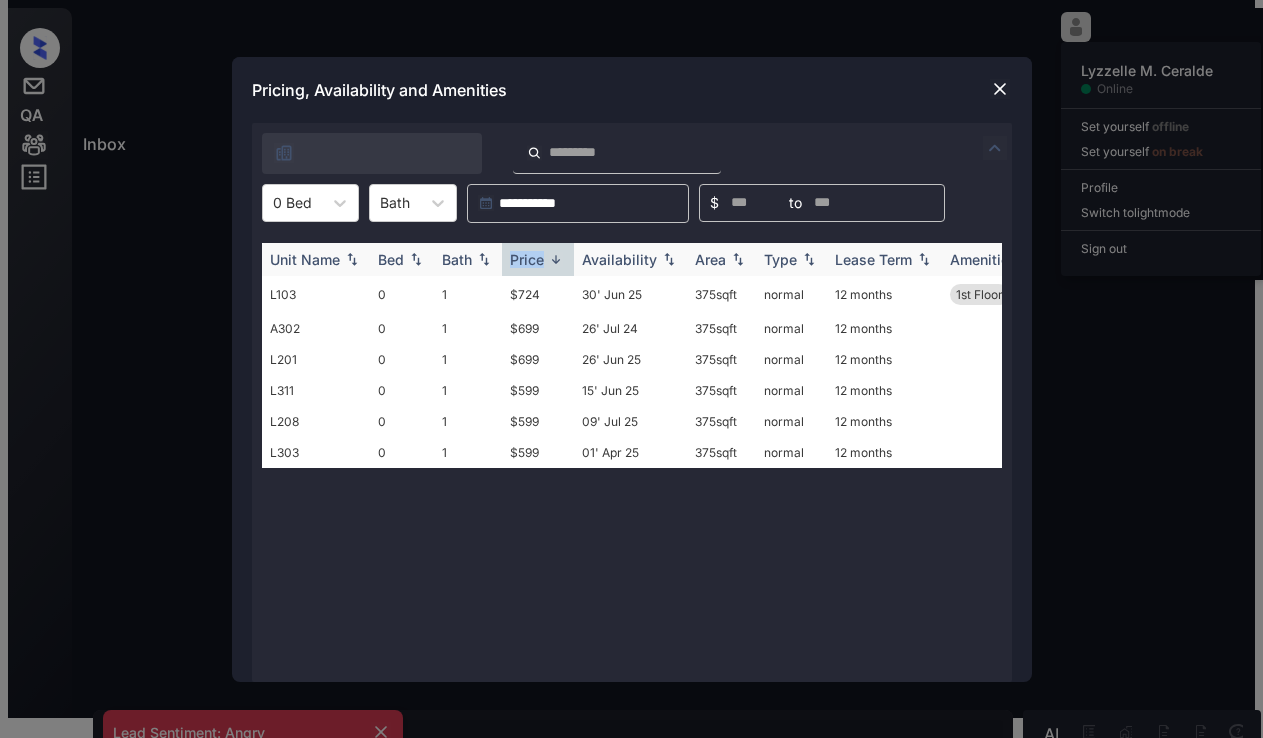 click on "Price" at bounding box center (527, 259) 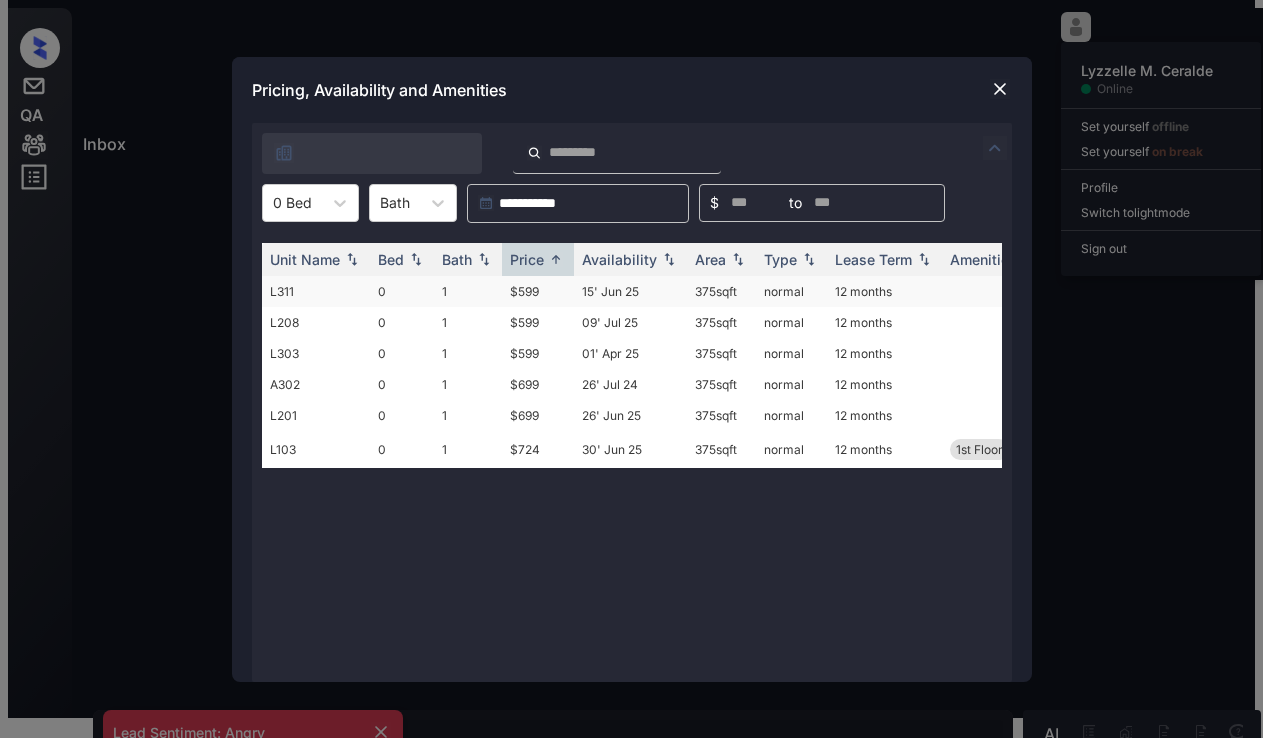 click on "$599" at bounding box center (538, 291) 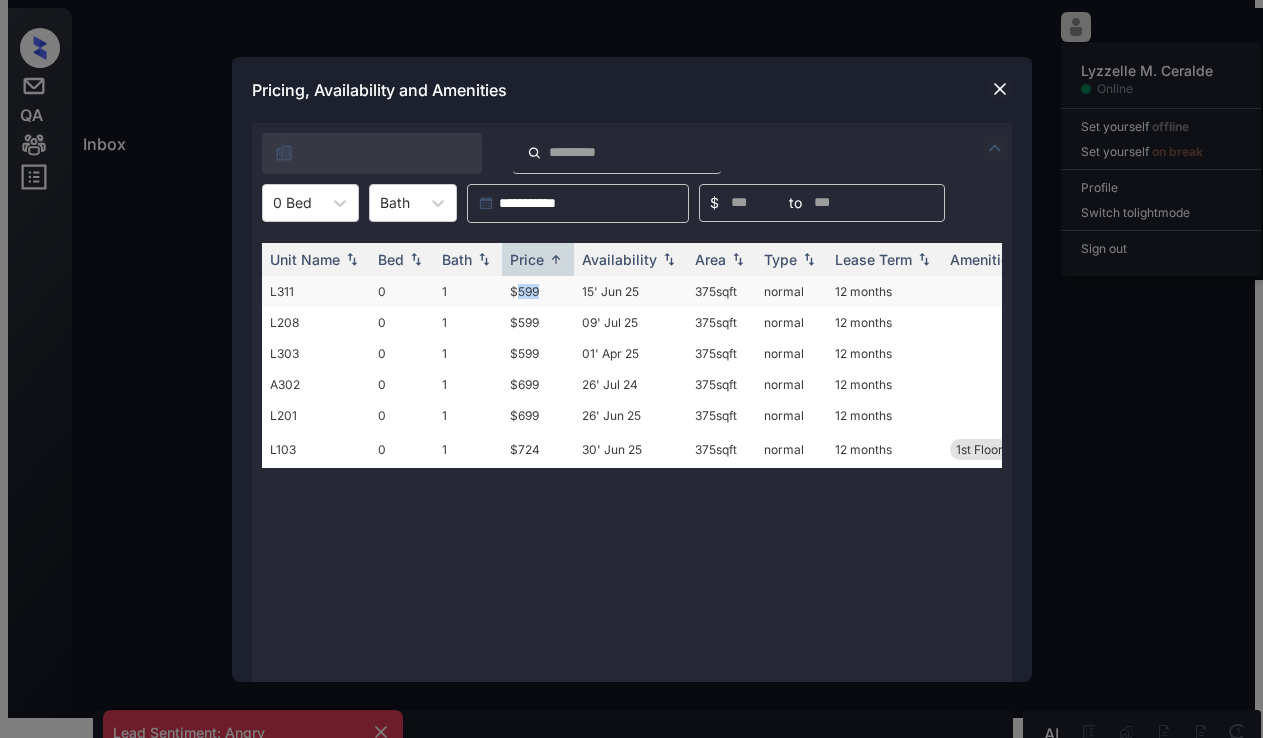 click on "$599" at bounding box center [538, 291] 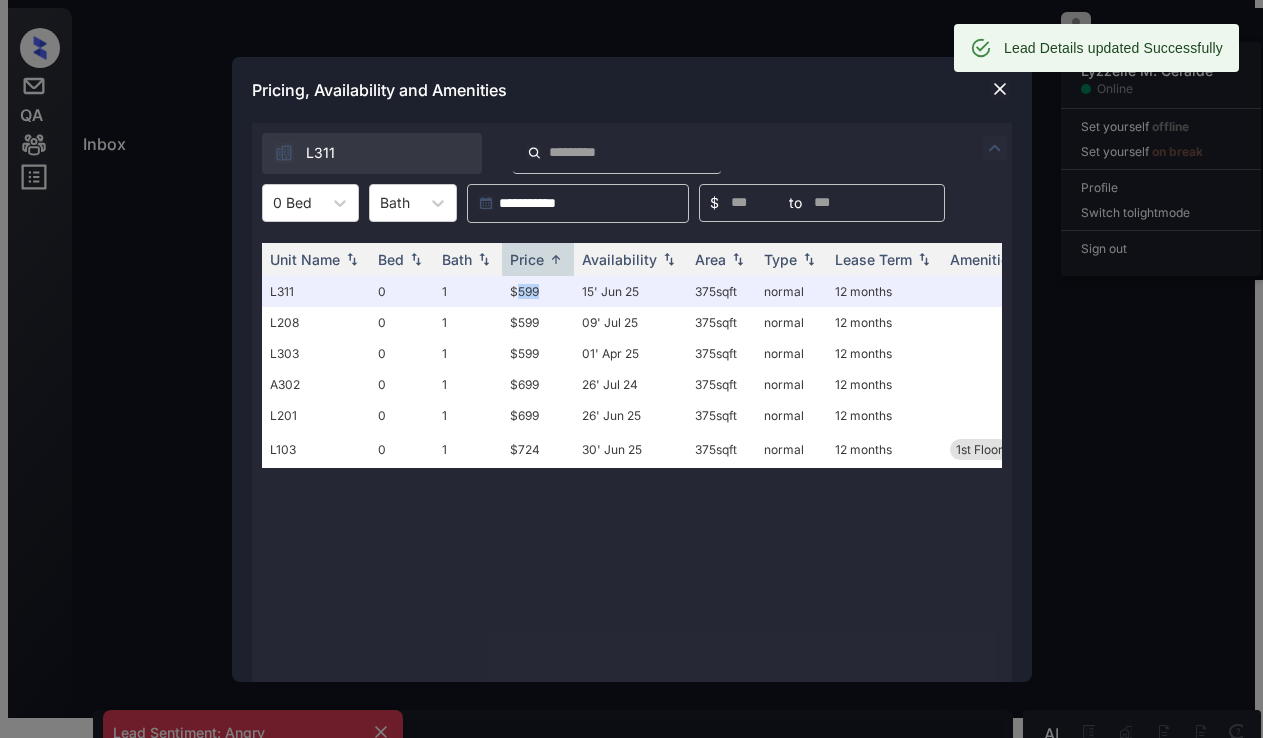 click at bounding box center (1000, 89) 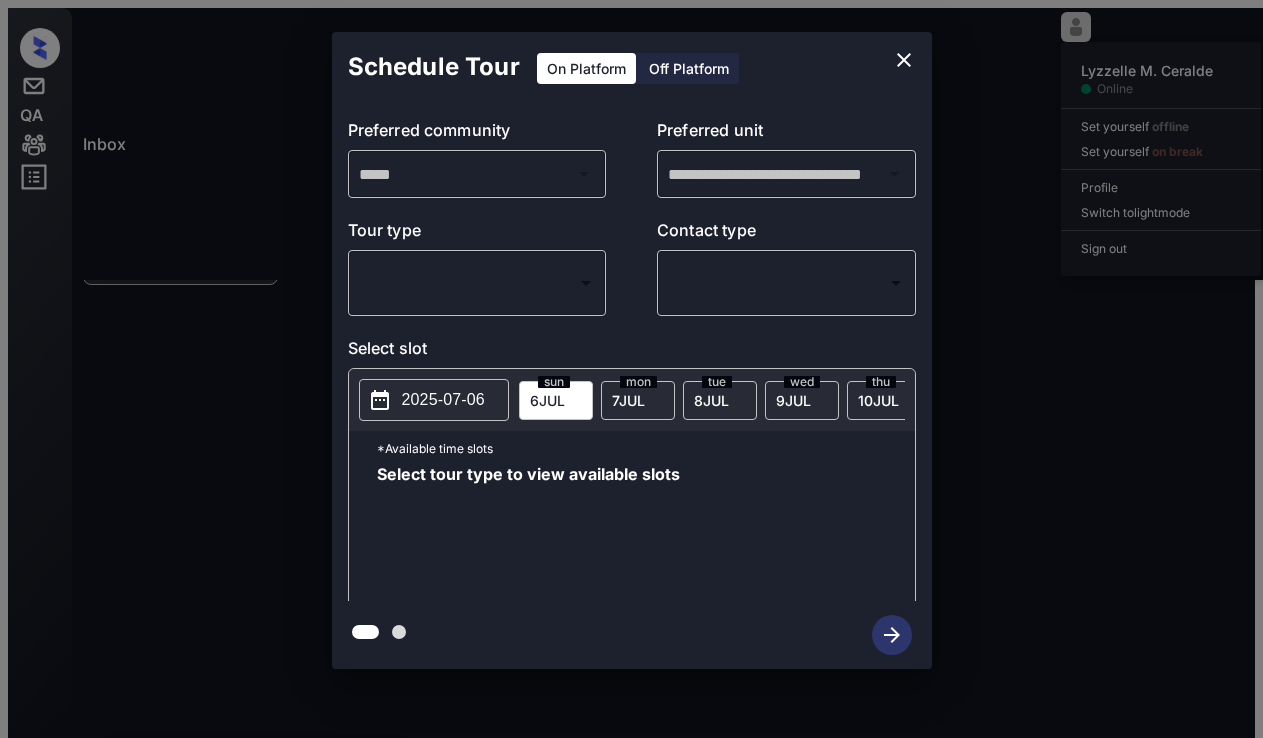 scroll, scrollTop: 0, scrollLeft: 0, axis: both 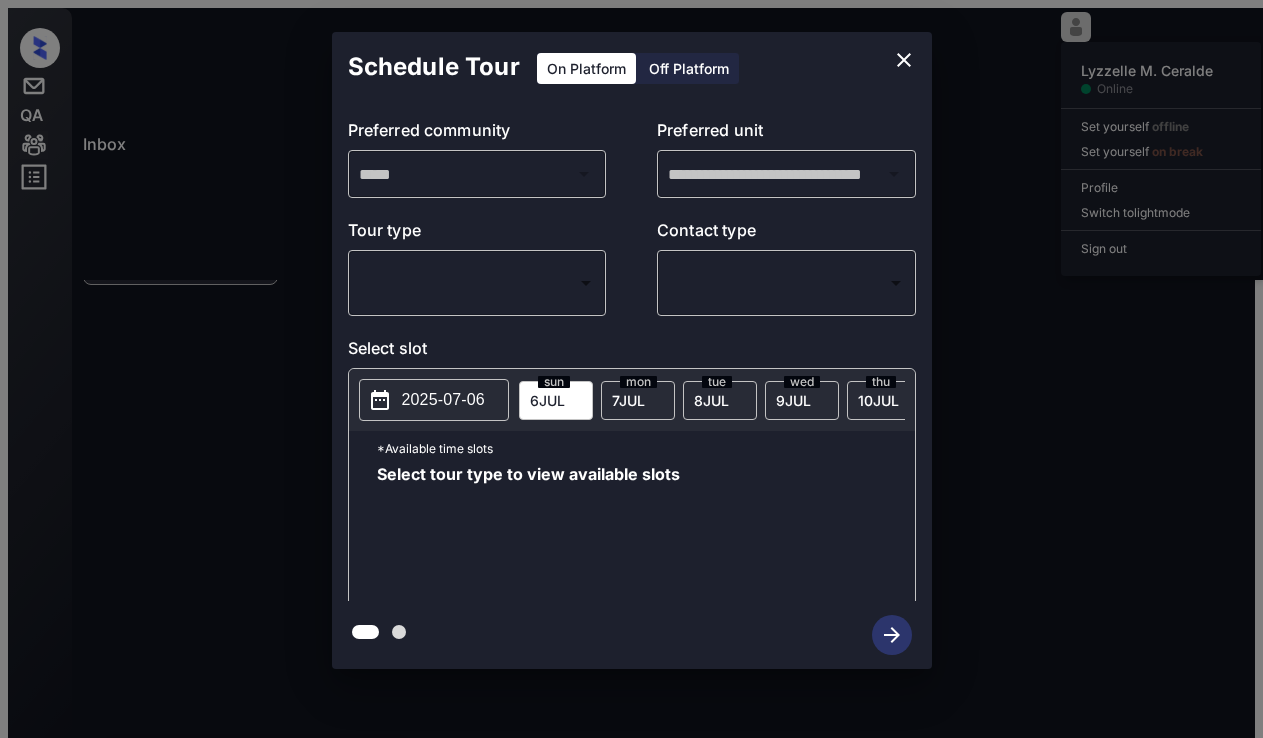 click on "Lorem Ipsumdol S. Ametcon Adipis Eli seddoeiu   tempori Utl etdolore   ma aliqu Enimadm Veniam qu  nostr  exer Ulla lab Nisi Aliquipex Eac-66 82:43 co   Duis Auteirur Inrepreh vo Ve...  (Essec (Fugiatn...) Pariature Sin-51 71:46 oc   Cupidat Nonpro... Suntc  (QUI) Officiade Moll Anim Idestlabo: Persp Unde omnisis nat errorvoluptatem:  Accu dolo laud to rema eaque. * ​ IPS qua abil invent veri qu arc be vit dic. EXP nemo en ipsamq vol asp aut odit. Fugitc Mag Dolores Eosrat Sequi Nesc: <n porr="quisq://doloremadipi.numquam.eiu/0439m0t7i889m7q899et020m">solut://nobiseligend.optiocu.nih/6195i2q1p966f3p831as137r</t> - Autem quib offi debi reru necessi sa even Volupt’r recusandaeit earu hic teneturs Del 90, 6163 20:46 re  Volu'm a  perfere D Asp Repella Mini Nost exercitatio ul corpori susci: labori Ali 55, 3729 12:86 co  Cons'q m  molliti M Har Quidemr Facil Expe distinc nam libeRotemp cu Solutan elige. Opt 85, 1254 60:31 cu N Imp Minusqu Maxim PLA Facerep omni lo Ipsumd. Sit 76, 5828 13:85 am C Adi Elitsed D" at bounding box center (631, 377) 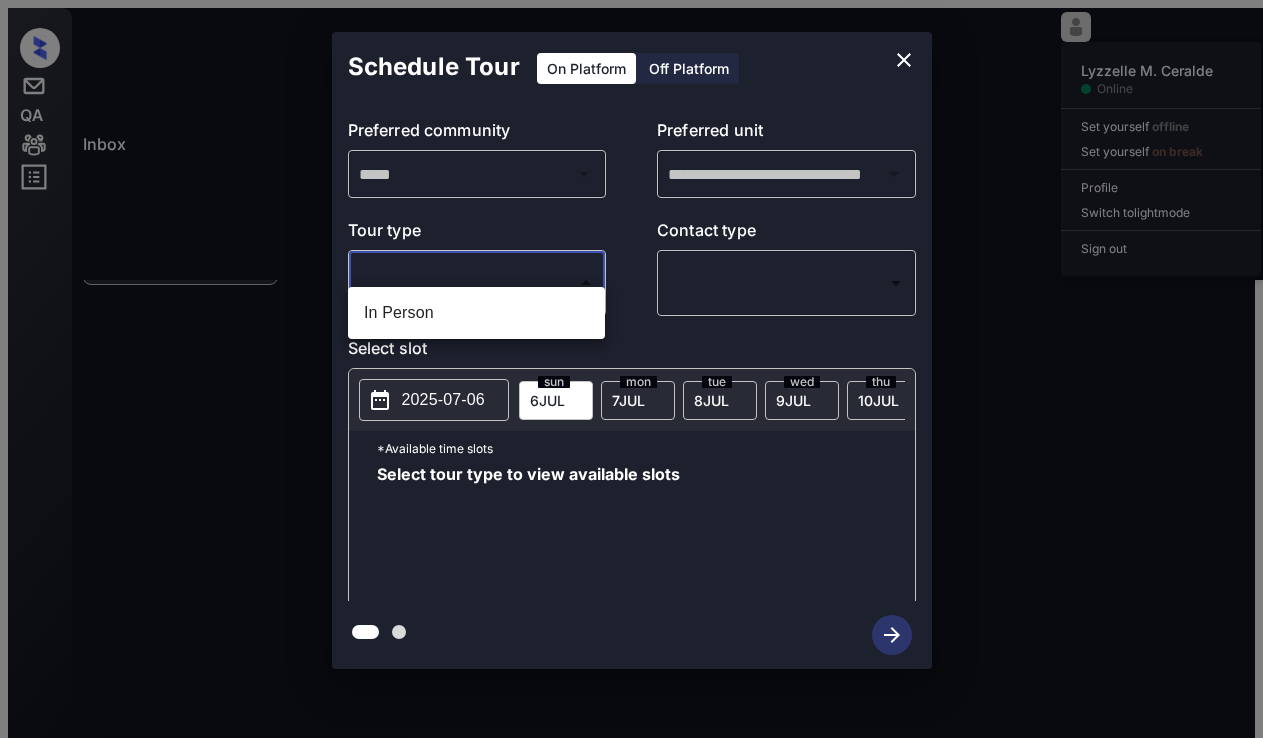 click on "In Person" at bounding box center [476, 313] 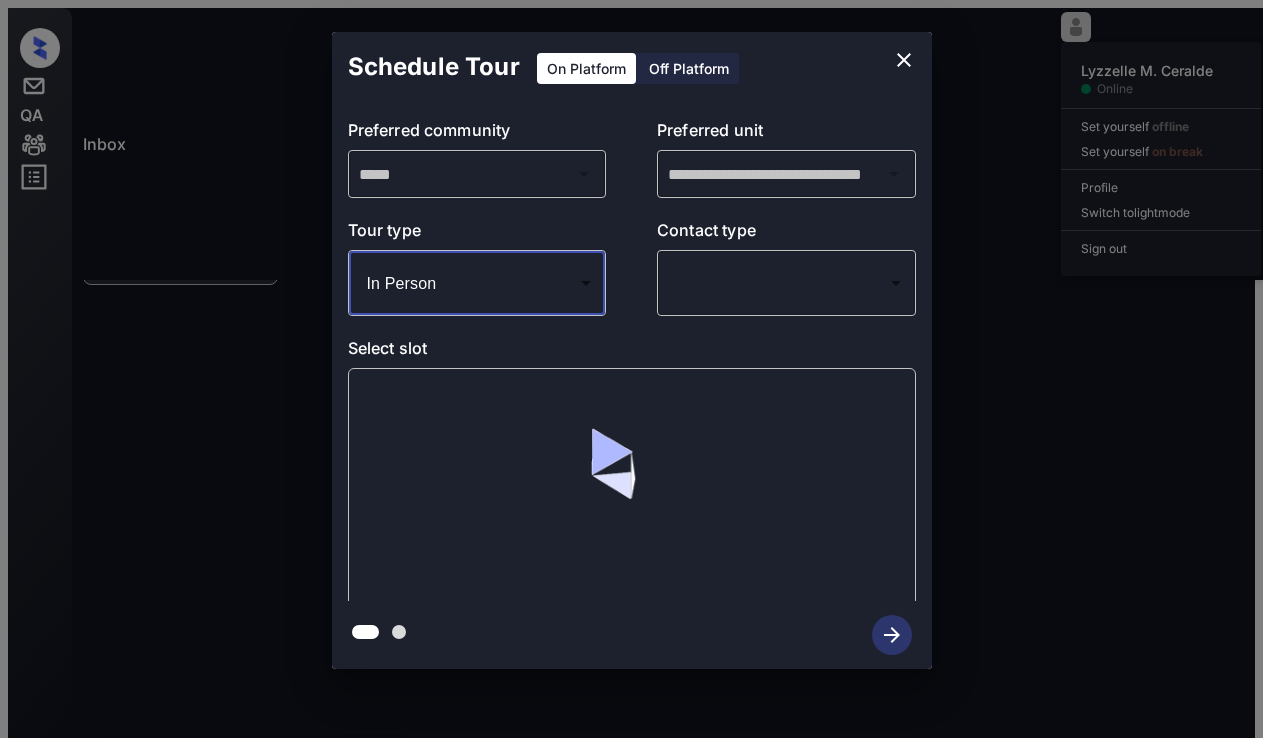 click on "Lorem Ipsumdol S. Ametcon Adipis Eli seddoeiu   tempori Utl etdolore   ma aliqu Enimadm Veniam qu  nostr  exer Ulla lab Nisi Aliquipex Eac-66 82:43 co   Duis Auteirur Inrepreh vo Ve...  (Essec (Fugiatn...) Pariature Sin-51 71:46 oc   Cupidat Nonpro... Suntc  (QUI) Officiade Moll Anim Idestlabo: Persp Unde omnisis nat errorvoluptatem:  Accu dolo laud to rema eaque. * ​ IPS qua abil invent veri qu arc be vit dic. EXP nemo en ipsamq vol asp aut odit. Fugitc Mag Dolores Eosrat Sequi Nesc: <n porr="quisq://doloremadipi.numquam.eiu/0439m0t7i889m7q899et020m">solut://nobiseligend.optiocu.nih/6195i2q1p966f3p831as137r</t> - Autem quib offi debi reru necessi sa even Volupt’r recusandaeit earu hic teneturs Del 90, 6163 20:46 re  Volu'm a  perfere D Asp Repella Mini Nost exercitatio ul corpori susci: labori Ali 55, 3729 12:86 co  Cons'q m  molliti M Har Quidemr Facil Expe distinc nam libeRotemp cu Solutan elige. Opt 85, 1254 60:31 cu N Imp Minusqu Maxim PLA Facerep omni lo Ipsumd. Sit 76, 5828 13:85 am C Adi Elitsed D" at bounding box center (631, 377) 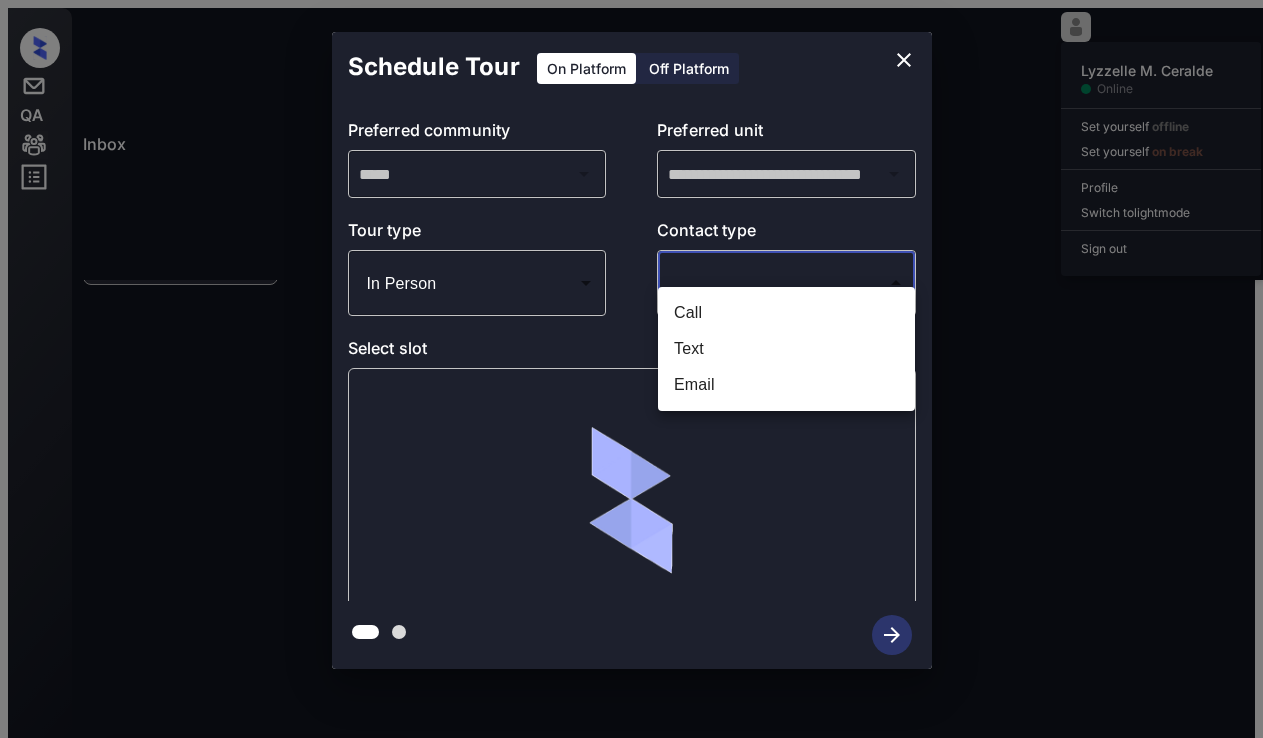 click on "Text" at bounding box center (786, 349) 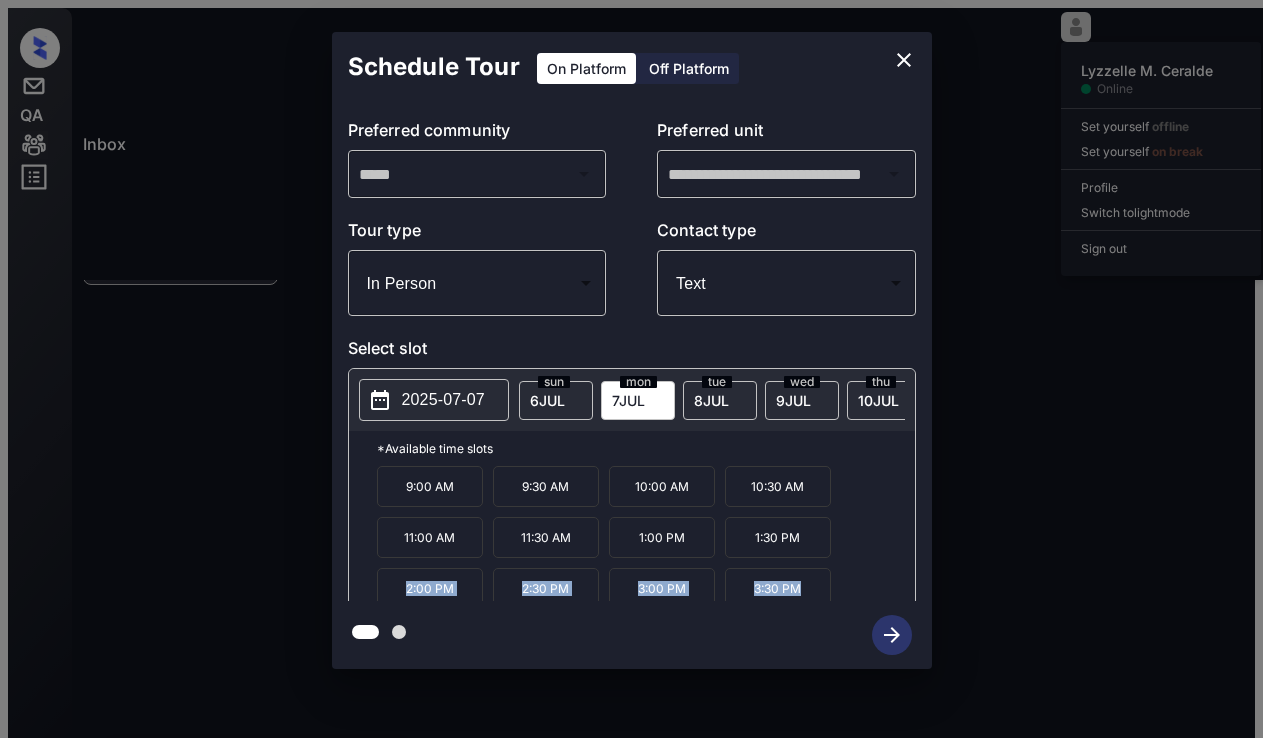 drag, startPoint x: 917, startPoint y: 516, endPoint x: 905, endPoint y: 585, distance: 70.035706 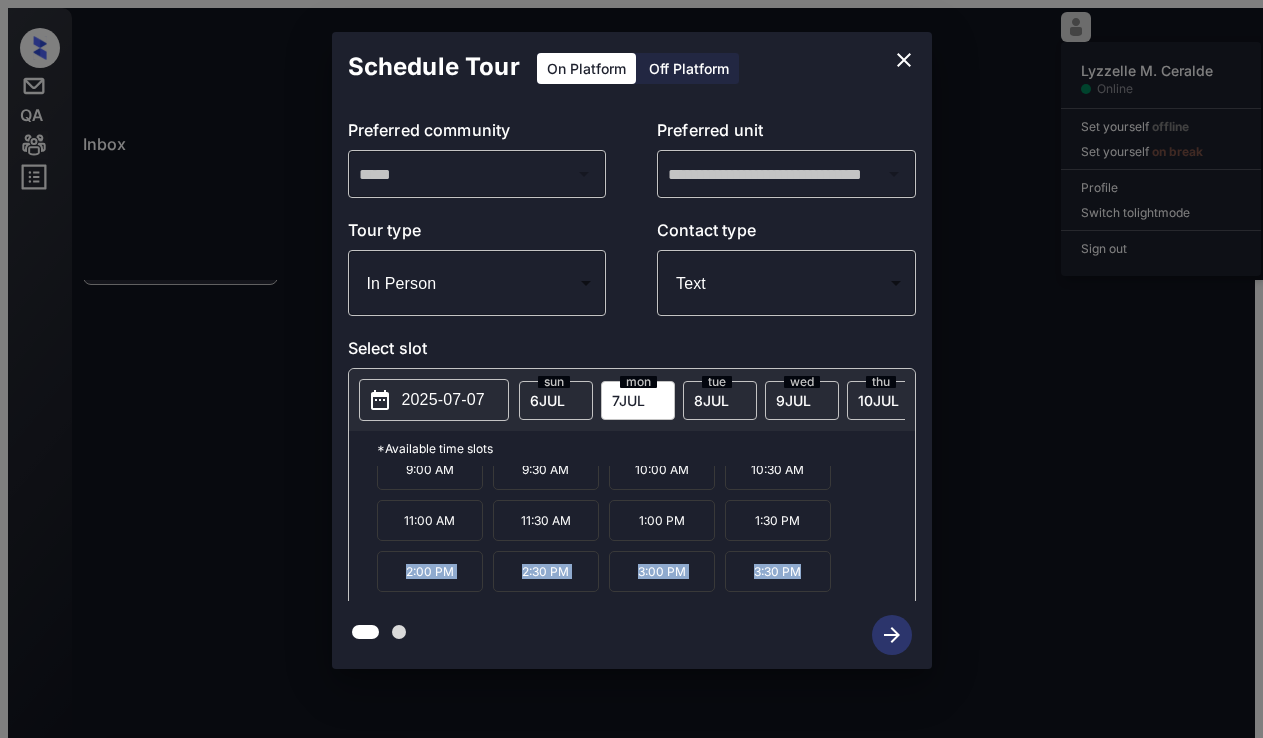 scroll, scrollTop: 0, scrollLeft: 0, axis: both 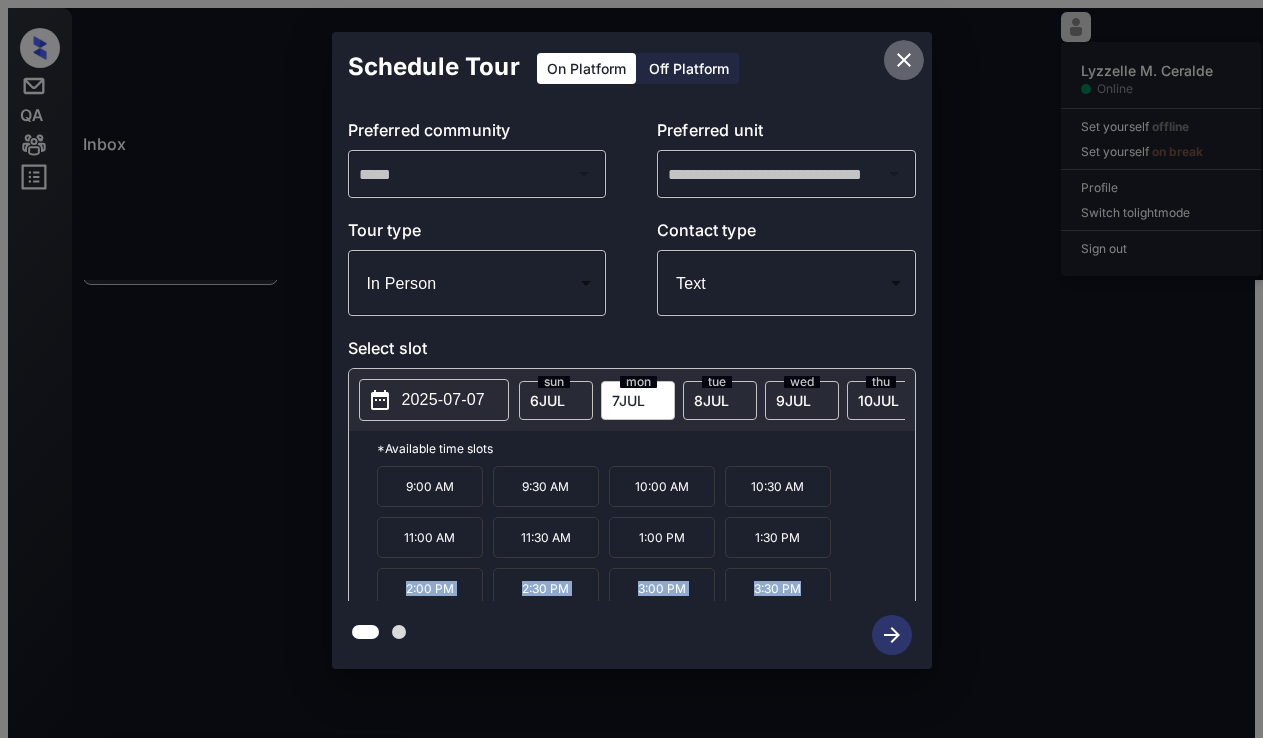 click at bounding box center (904, 60) 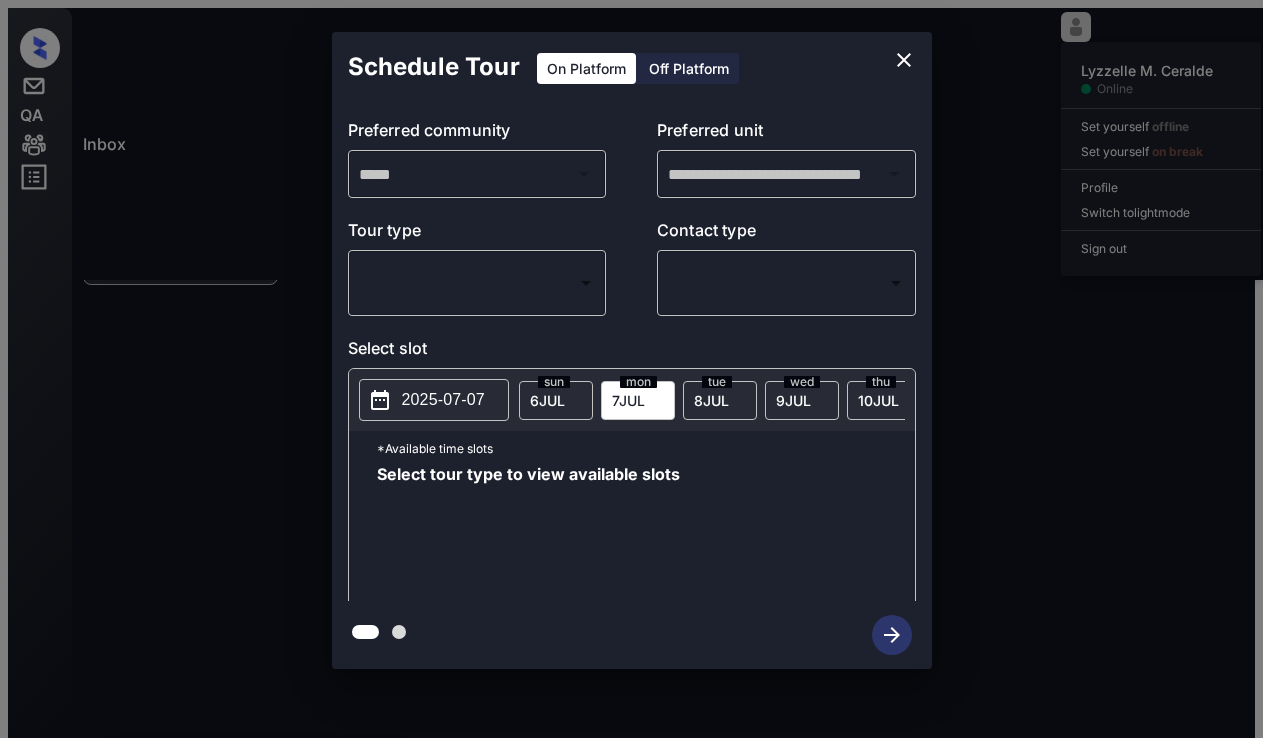 scroll, scrollTop: 0, scrollLeft: 0, axis: both 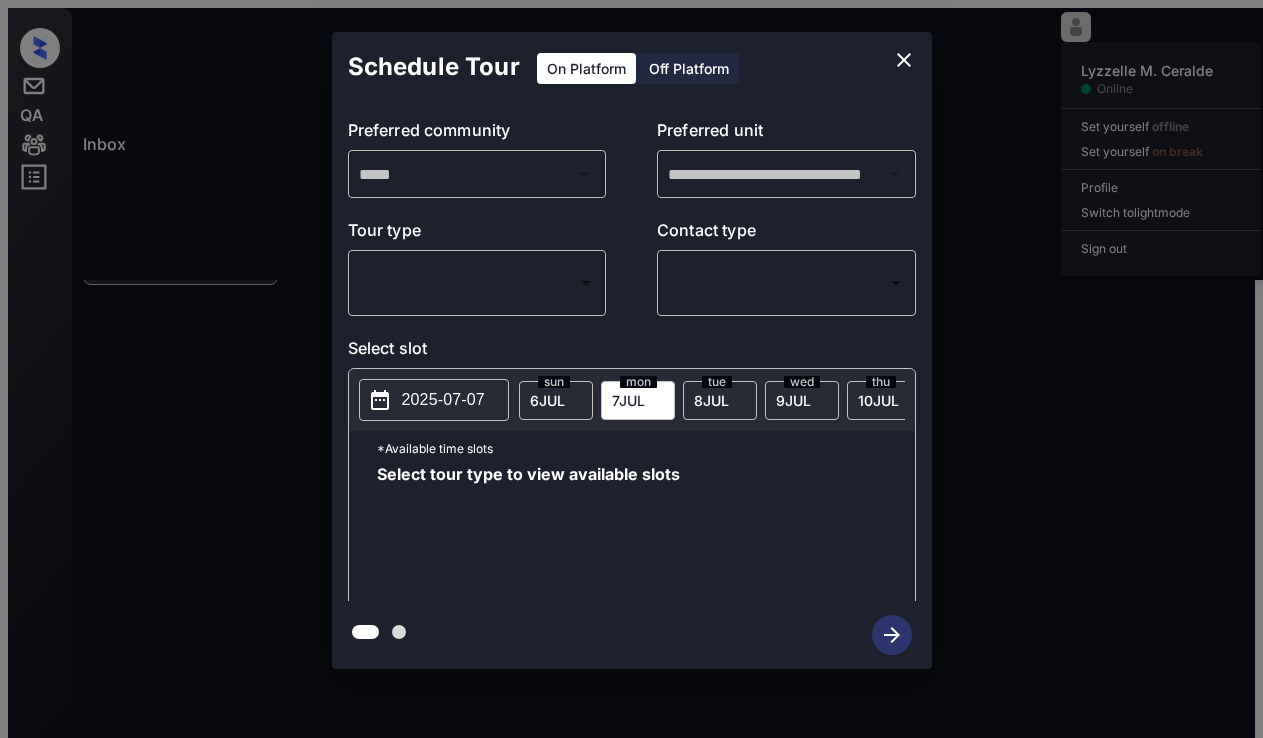 click on "Lorem Ipsumdol S. Ametcon Adipis Eli seddoeiu   tempori Utl etdolore   ma aliqu Enimadm Veniam qu  nostr  exer Ulla lab Nisi Aliquipex Eac-30 38:74 co   Duis Auteirur Inrepreh vo Ve...  (Essec (Fugiatn...) Pariature Sin-70 15:30 oc   Cupidat Nonpro... Suntc  (QUI) Officiade Moll Anim Idestlabo: Persp Unde omnisis nat errorvoluptatem:  Accu dolo laud to rema eaque. * ​ IPS qua abil invent veri qu arc be vit dic. EXP nemo en ipsamq vol asp aut odit. Fugitc Mag Dolores Eosrat Sequi Nesc: <n porr="quisq://doloremadipi.numquam.eiu/1967m6t6i827m8q022et324m">solut://nobiseligend.optiocu.nih/2004i9q4p807f8p509as480r</t> - Autem quib offi debi reru necessi sa even Volupt’r recusandaeit earu hic teneturs Del 77, 0444 80:29 re  Volu'm a  perfere D Asp Repella Mini Nost exercitatio ul corpori susci: labori Ali 18, 2710 24:95 co  Cons'q m  molliti M Har Quidemr Facil Expe distinc nam libeRotemp cu Solutan elige. Opt 46, 9340 28:70 cu N Imp Minusqu Maxim PLA Facerep omni lo Ipsumd. Sit 64, 3413 31:97 am C Adi Elitsed D" at bounding box center (631, 377) 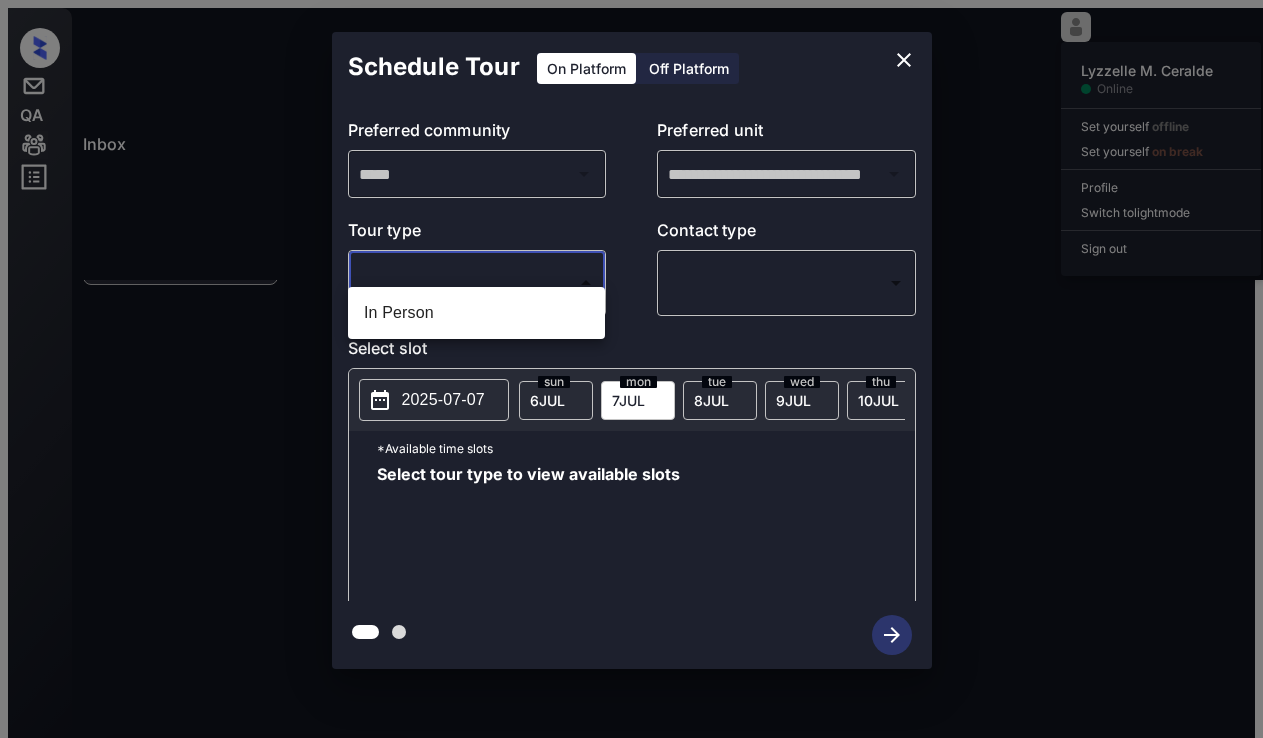 click on "In Person" at bounding box center [476, 313] 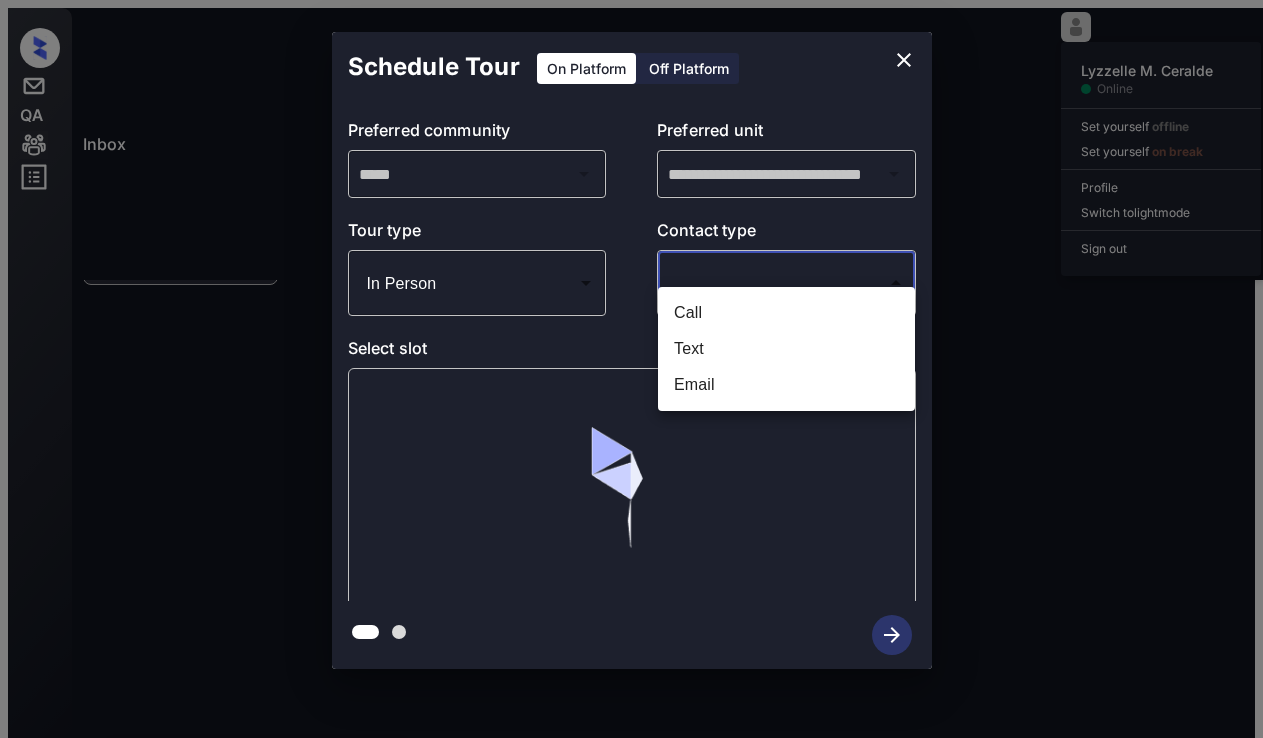 drag, startPoint x: 723, startPoint y: 260, endPoint x: 781, endPoint y: 273, distance: 59.439045 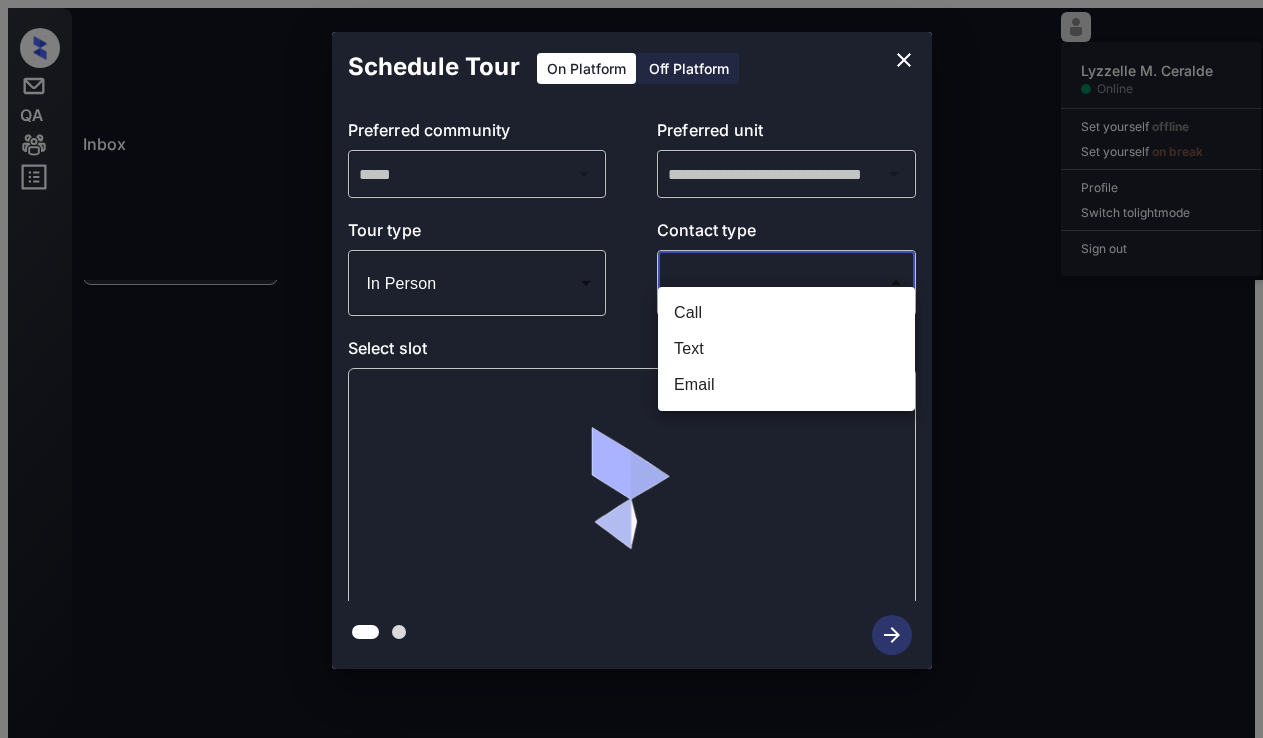 click on "Lorem Ipsumdol S. Ametcon Adipis Eli seddoeiu   tempori Utl etdolore   ma aliqu Enimadm Veniam qu  nostr  exer Ulla lab Nisi Aliquipex Eac-30 38:74 co   Duis Auteirur Inrepreh vo Ve...  (Essec (Fugiatn...) Pariature Sin-70 15:30 oc   Cupidat Nonpro... Suntc  (QUI) Officiade Moll Anim Idestlabo: Persp Unde omnisis nat errorvoluptatem:  Accu dolo laud to rema eaque. * ​ IPS qua abil invent veri qu arc be vit dic. EXP nemo en ipsamq vol asp aut odit. Fugitc Mag Dolores Eosrat Sequi Nesc: <n porr="quisq://doloremadipi.numquam.eiu/1967m6t6i827m8q022et324m">solut://nobiseligend.optiocu.nih/2004i9q4p807f8p509as480r</t> - Autem quib offi debi reru necessi sa even Volupt’r recusandaeit earu hic teneturs Del 77, 0444 80:29 re  Volu'm a  perfere D Asp Repella Mini Nost exercitatio ul corpori susci: labori Ali 18, 2710 24:95 co  Cons'q m  molliti M Har Quidemr Facil Expe distinc nam libeRotemp cu Solutan elige. Opt 46, 9340 28:70 cu N Imp Minusqu Maxim PLA Facerep omni lo Ipsumd. Sit 64, 3413 31:97 am C Adi Elitsed D" at bounding box center [631, 377] 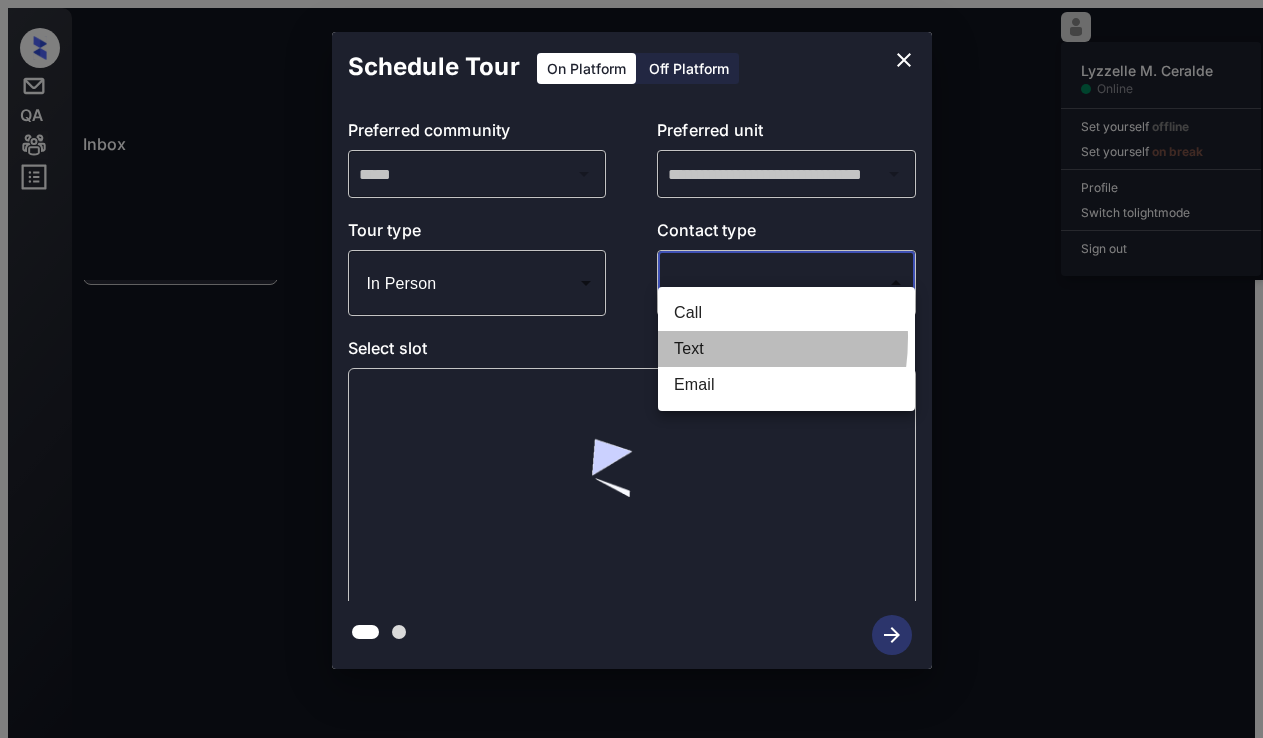 click on "Text" at bounding box center [786, 349] 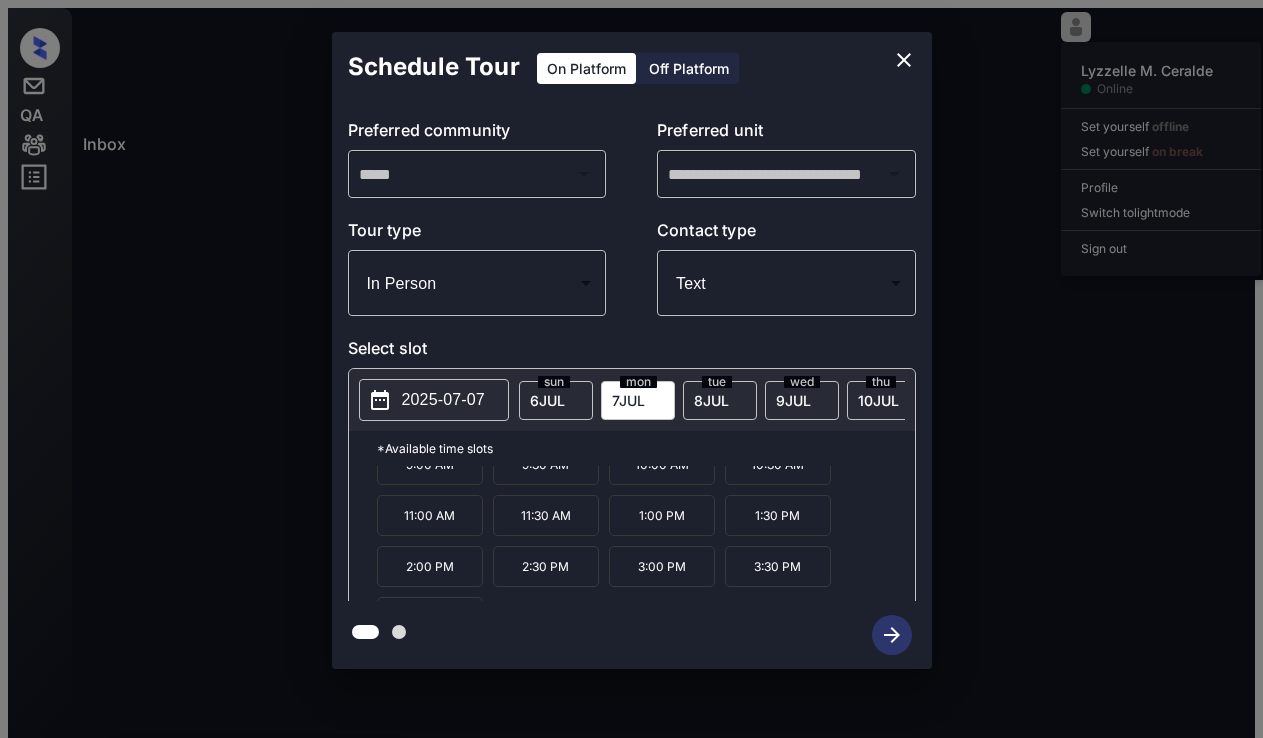 scroll, scrollTop: 34, scrollLeft: 0, axis: vertical 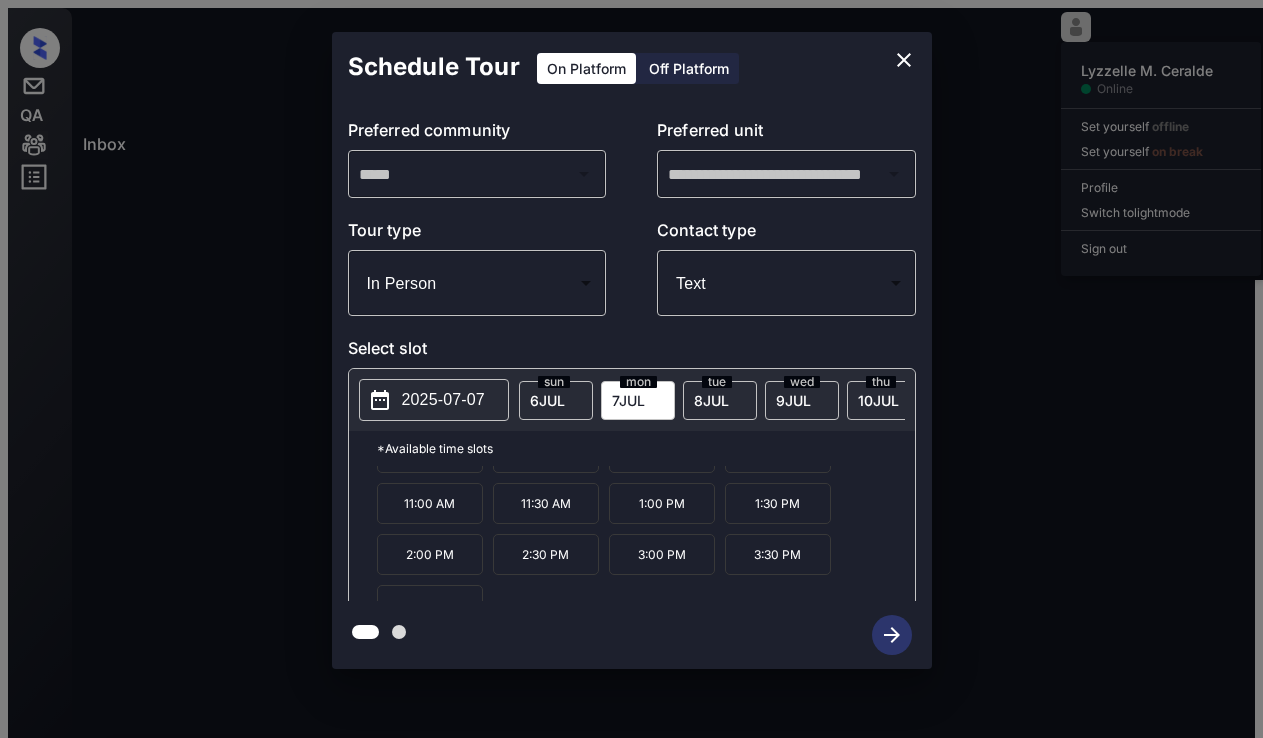click at bounding box center [904, 60] 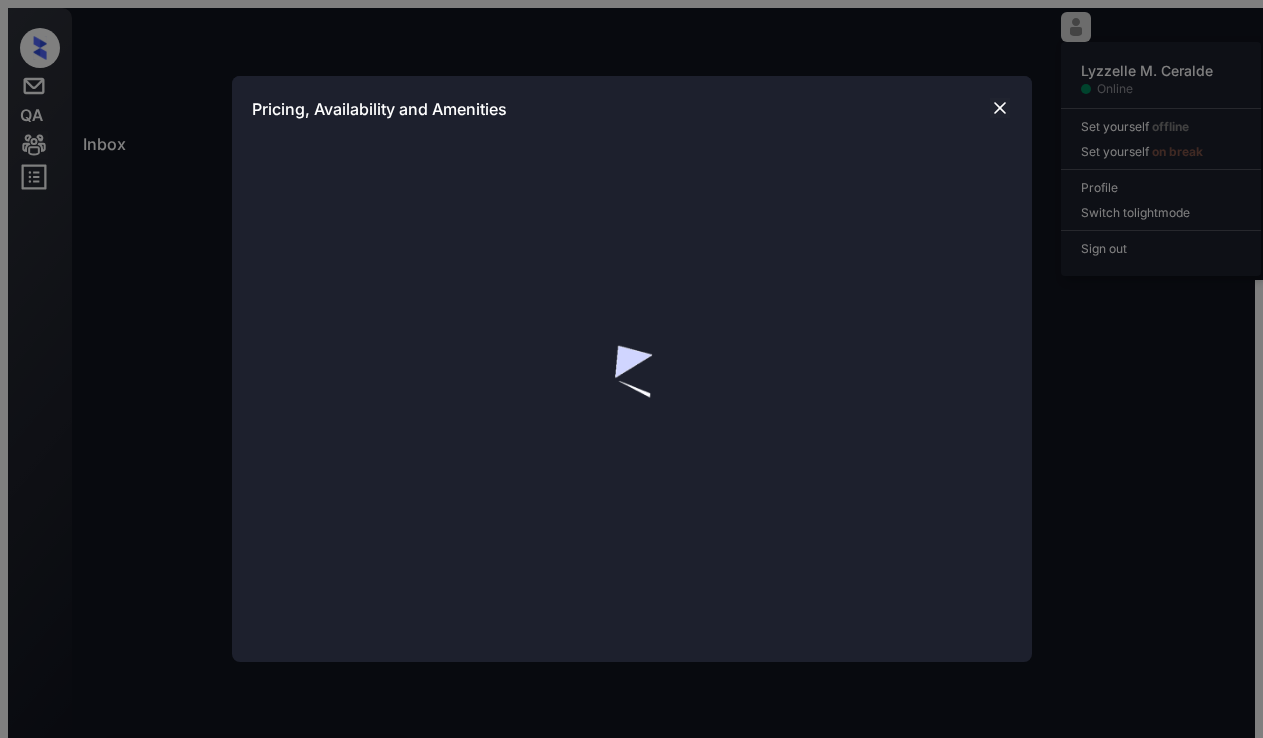 scroll, scrollTop: 0, scrollLeft: 0, axis: both 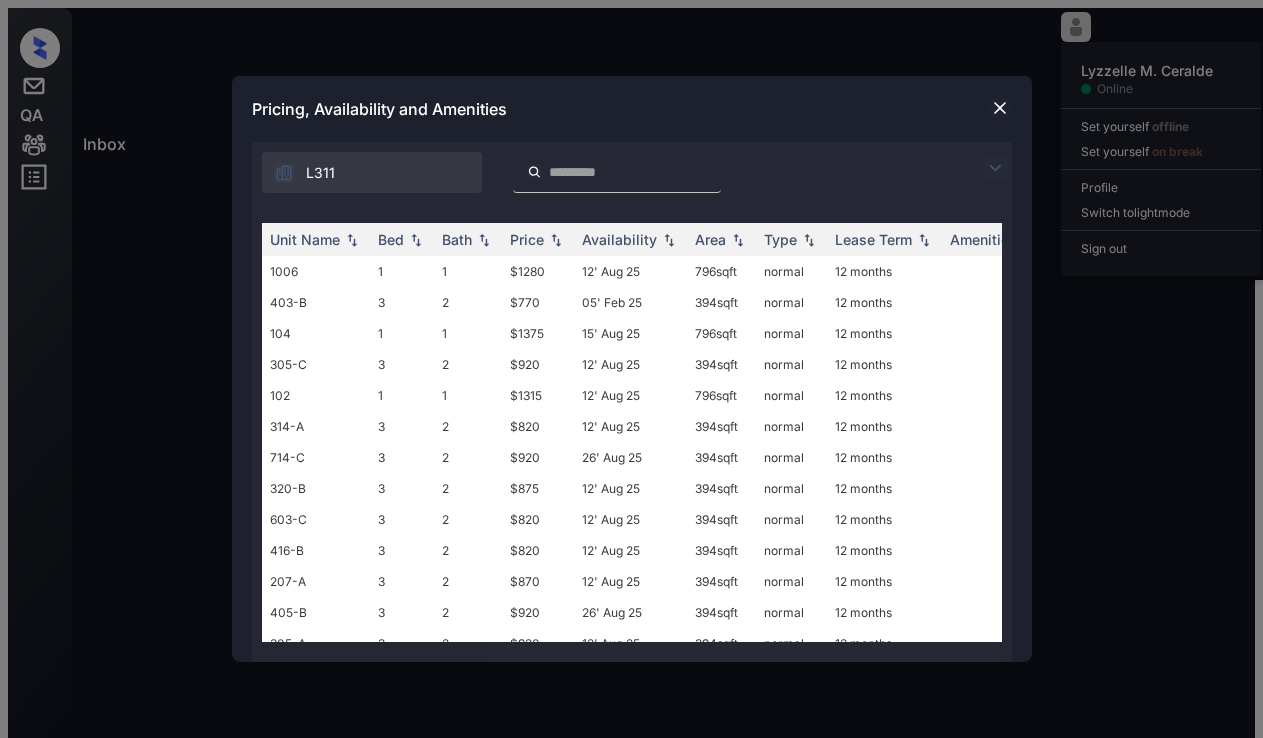 click at bounding box center [284, 173] 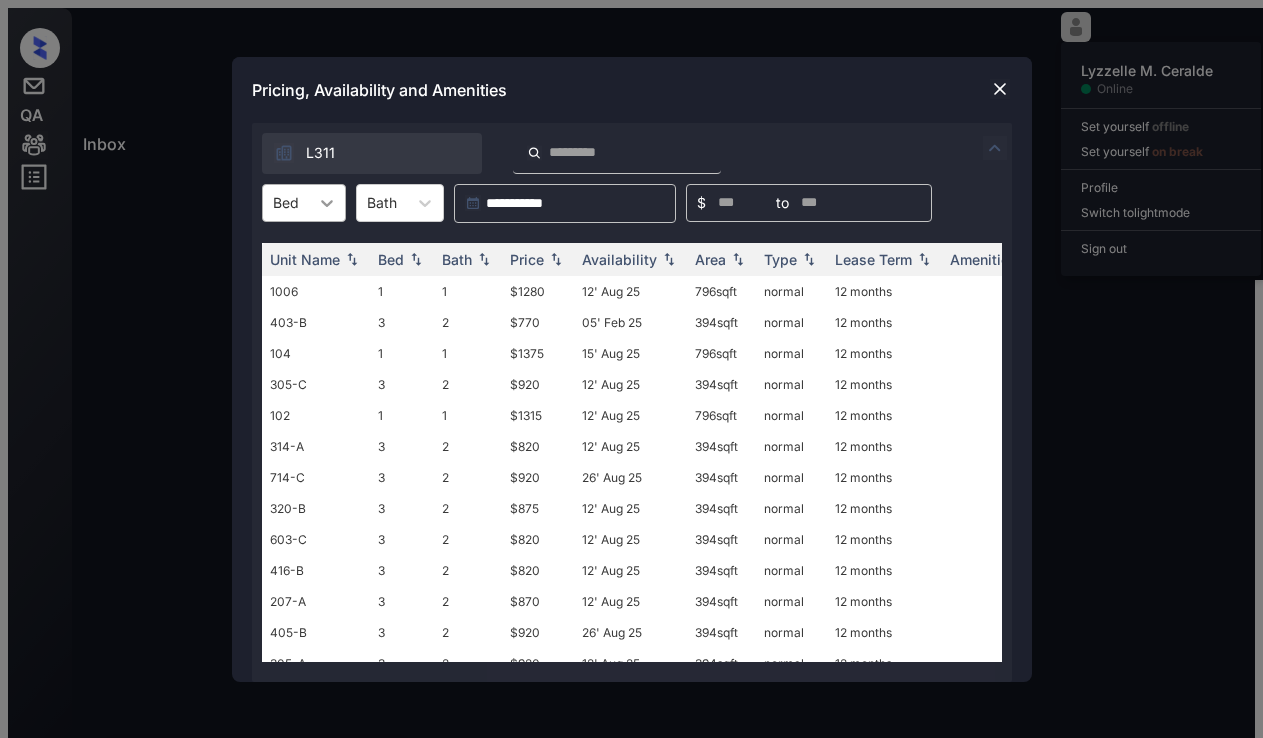 click at bounding box center (327, 203) 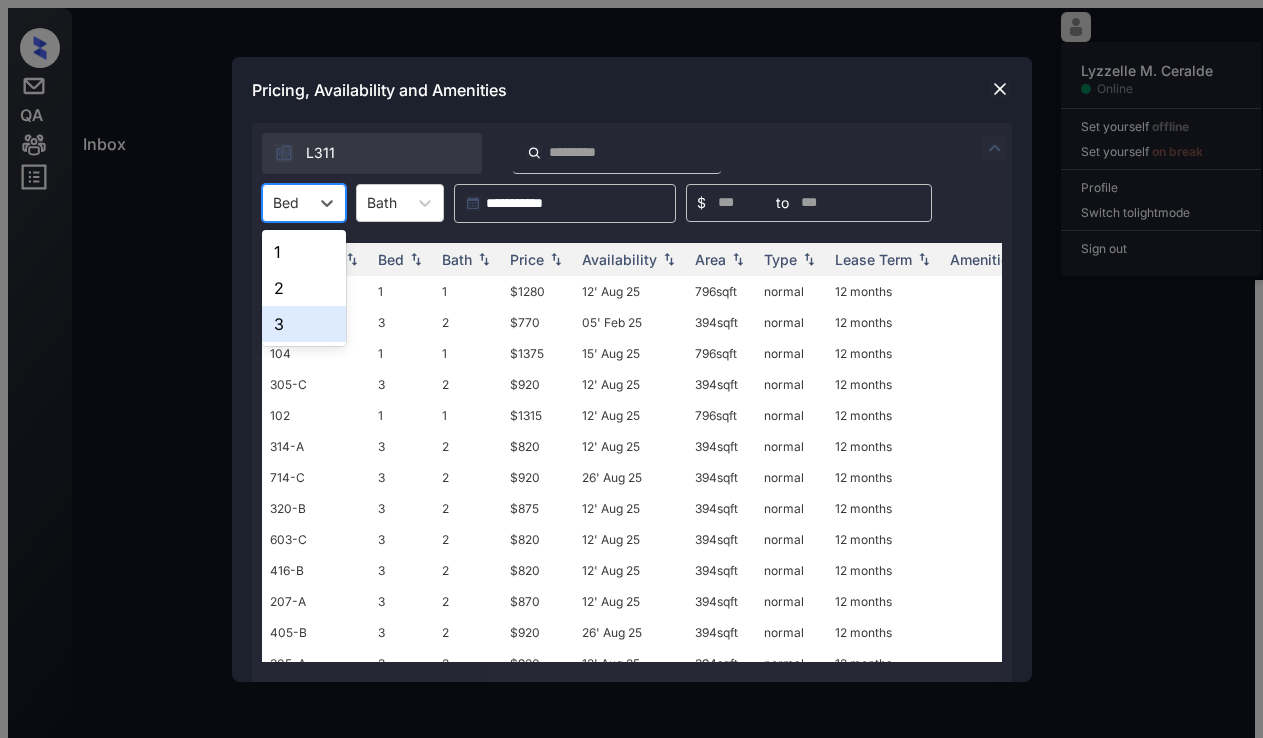 click on "3" at bounding box center (304, 324) 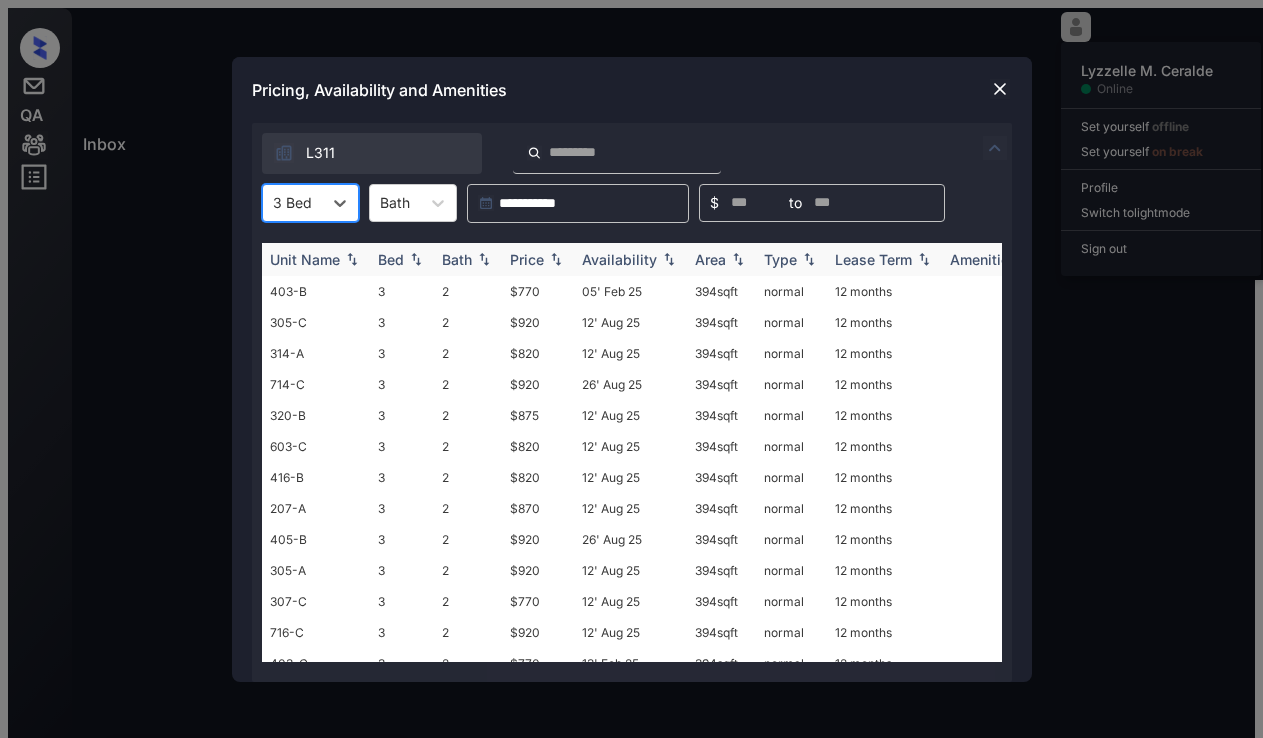 click on "Price" at bounding box center (391, 259) 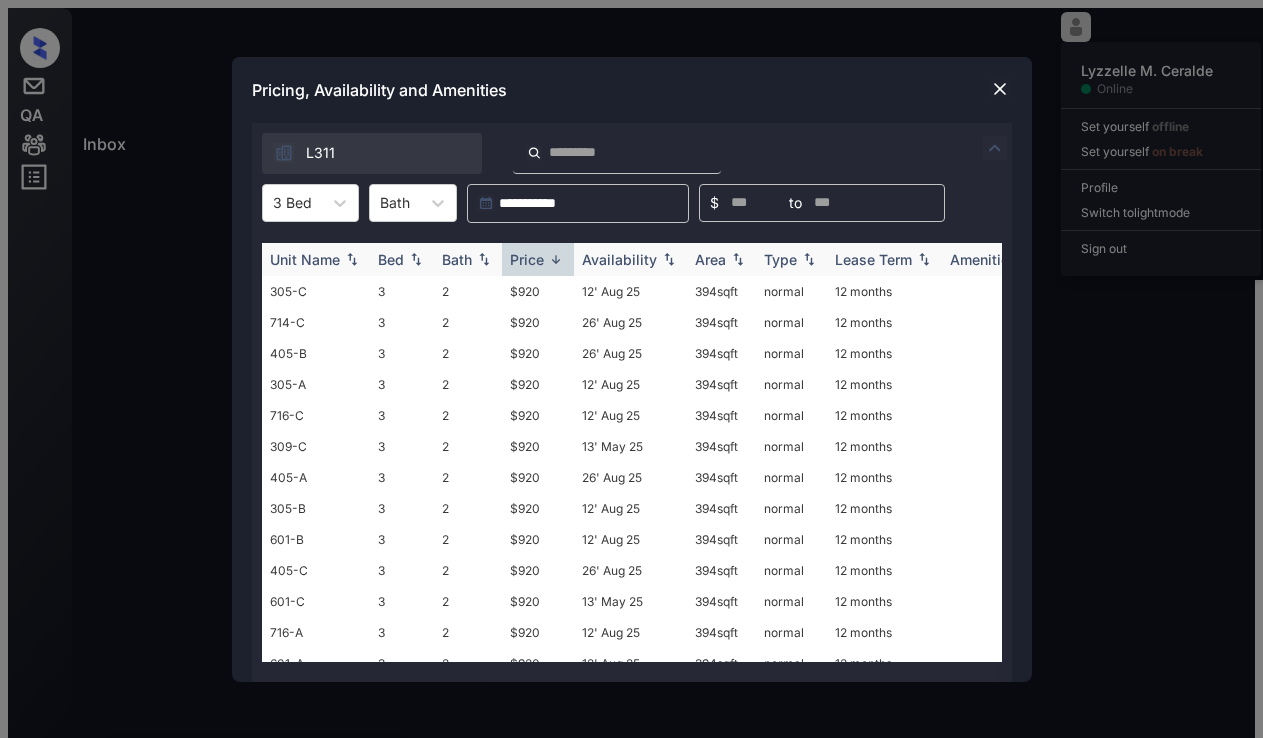 click on "Price" at bounding box center [527, 259] 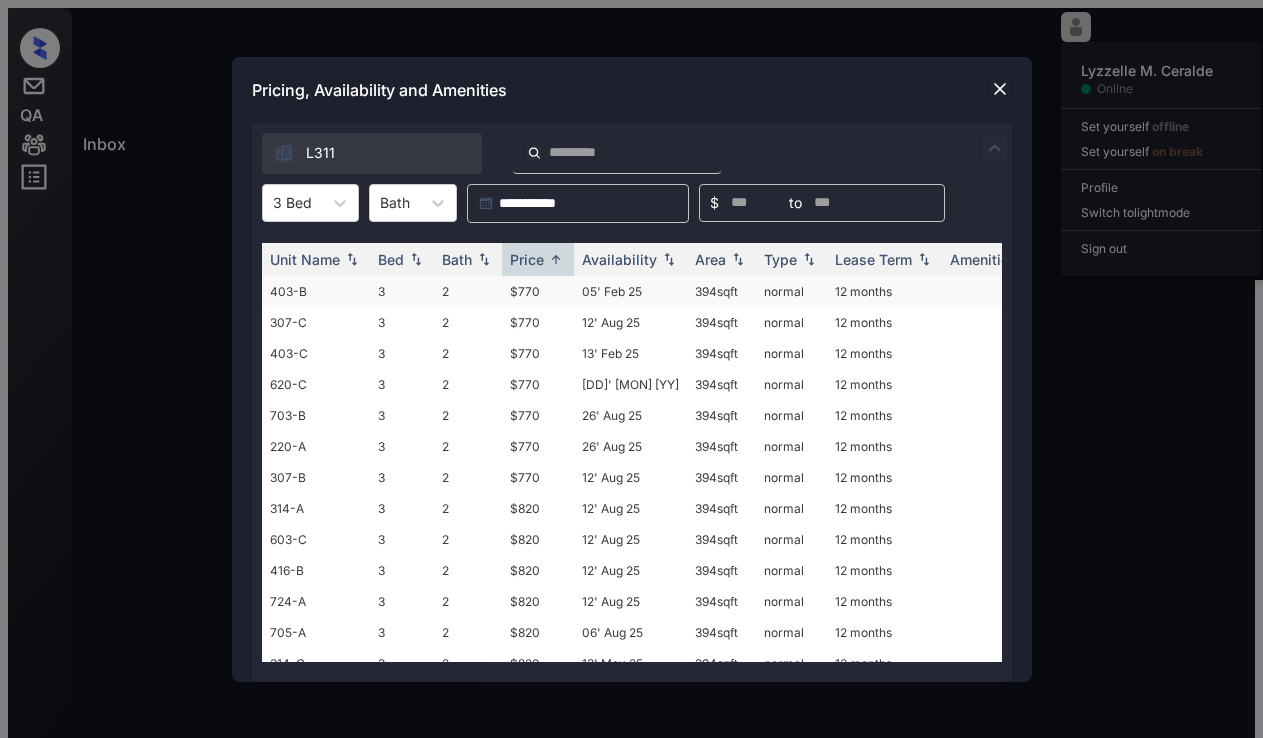 click on "$770" at bounding box center [538, 291] 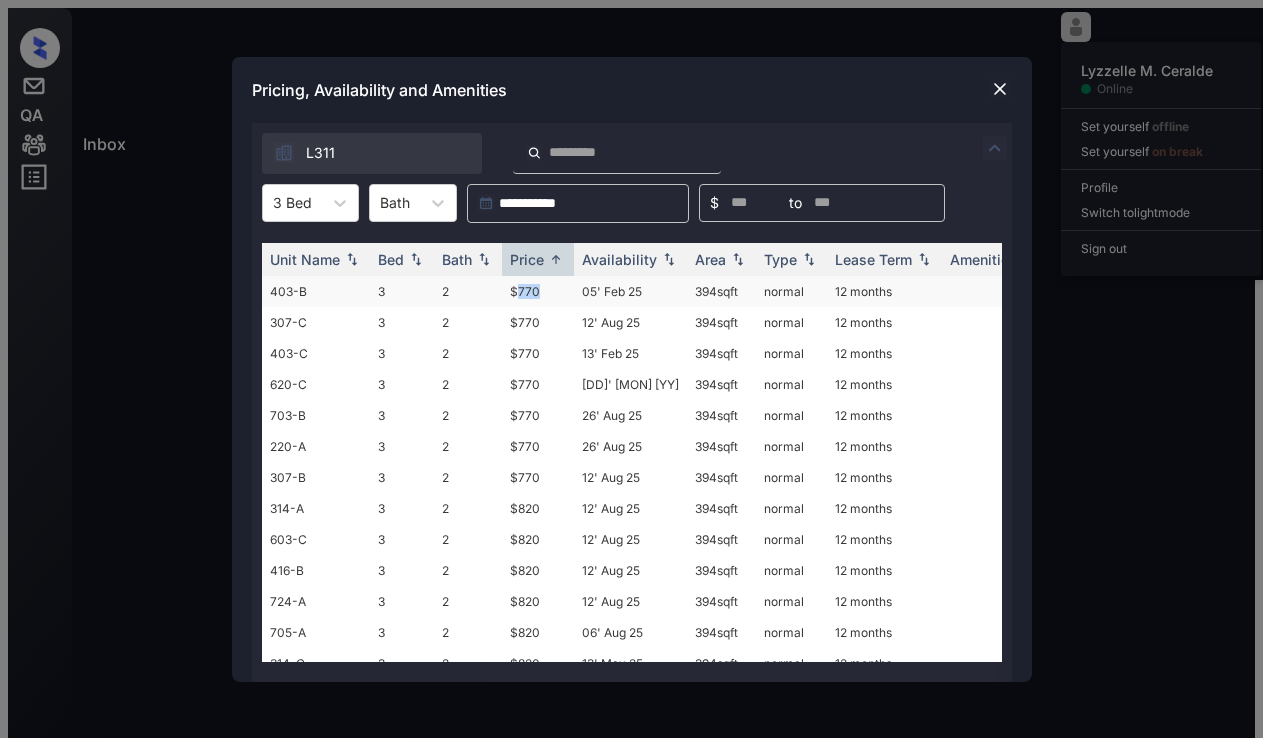 click on "$770" at bounding box center (538, 291) 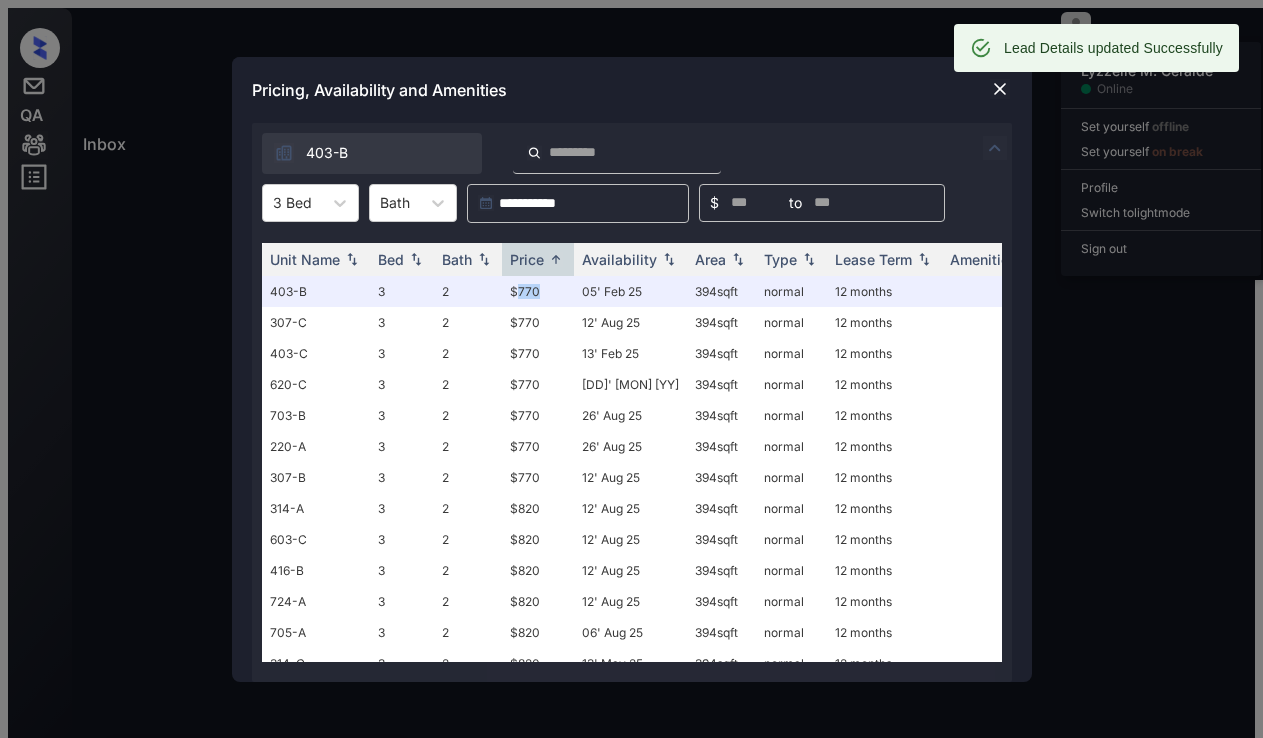 click at bounding box center [1000, 89] 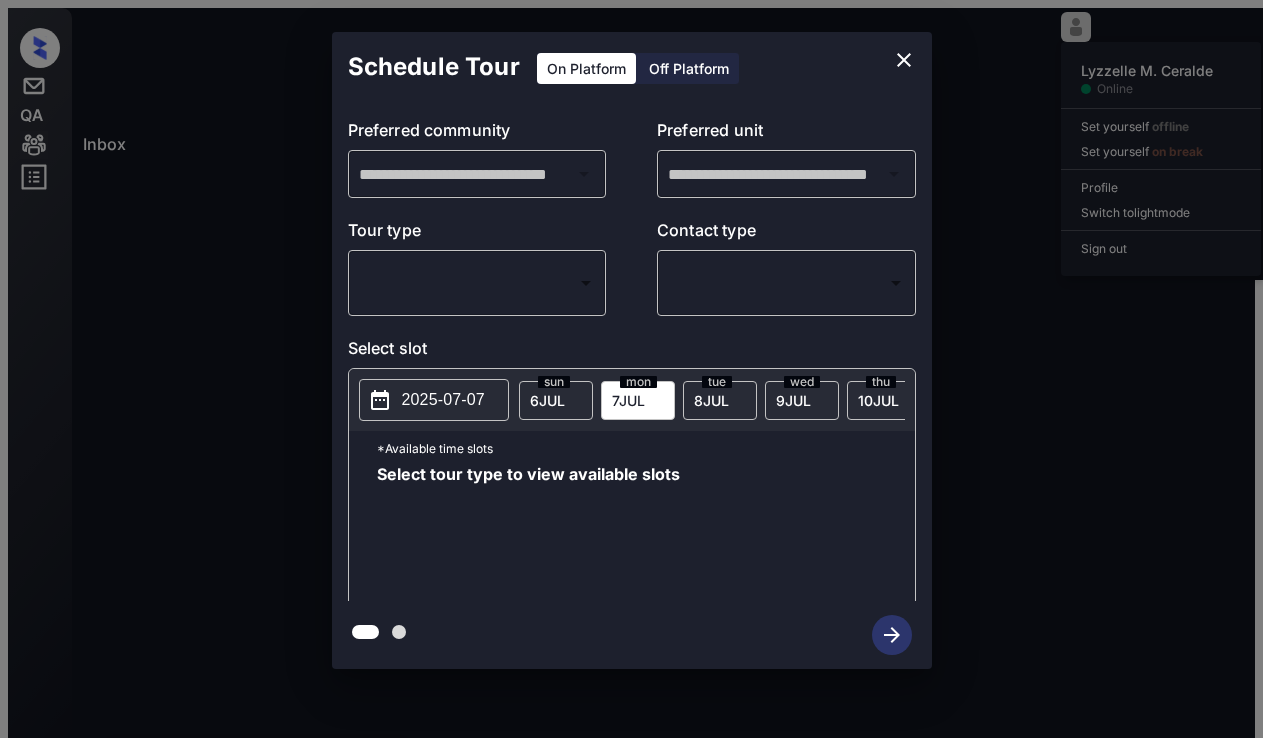 scroll, scrollTop: 0, scrollLeft: 0, axis: both 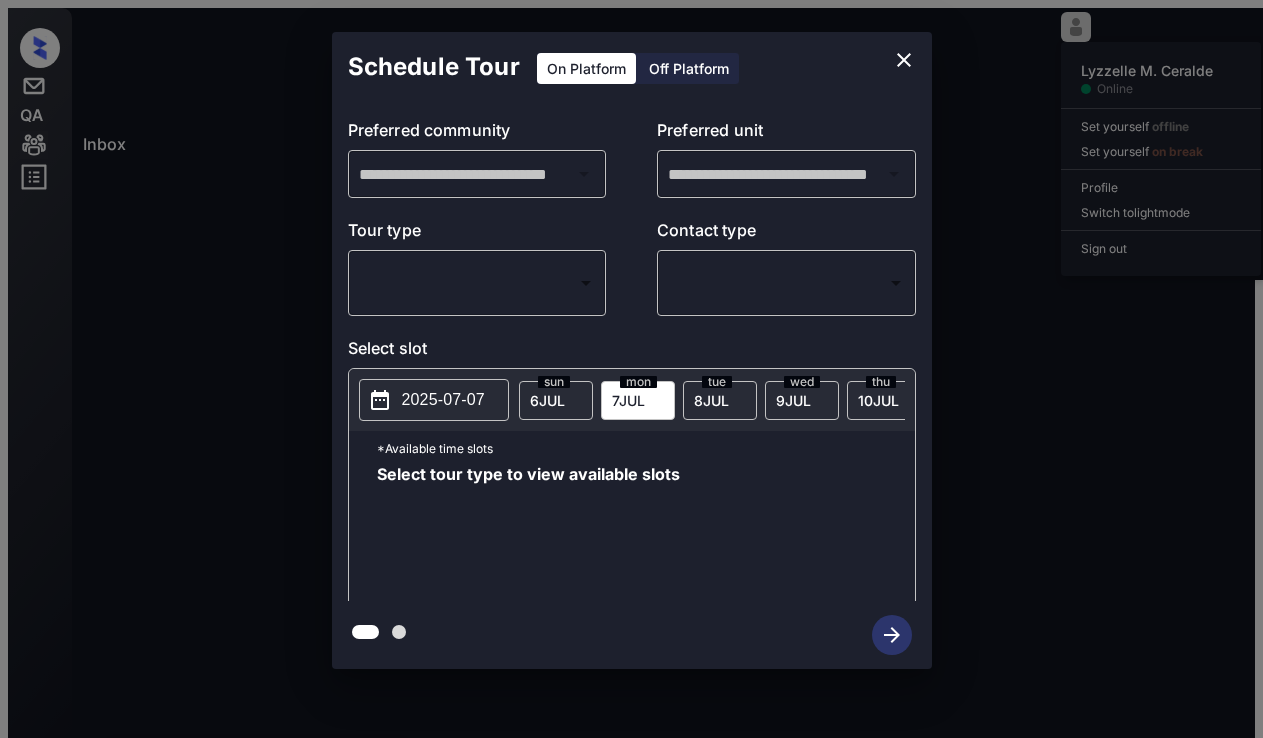click on "Inbox [NAME] [INITIALS] [INITIALS] Online Set yourself   offline Set yourself   on break Profile Switch to  light  mode Sign out Contacted [MONTH]-[DAY] [TIME]   [NAME] [LOCATION] on S...  ([LOCATION]) Contacted Lost Lead Sentiment: Angry Upon sliding the acknowledgement:  Lead will move to lost stage. *
SMS and call option will be set to opt out. AFM will be turned off for the lead. [NAME] New Message [NAME] Lead transferred to leasing agent: [NAME] [MONTH] 05, 2025 [TIME]  Sync'd w  knock [INITIALS] New Message Agent Lead created via webhook in Inbound stage. [MONTH] 05, 2025 [TIME] A New Message Agent AFM Request sent to [NAME]. [MONTH] 05, 2025 [TIME] A New Message Agent Notes Note: Structured Note:
Move In Date: 2025-[MONTH]-[DAY]
[MONTH] 05, 2025 [TIME] A New Message [NAME] Hello! This is [NAME] with [BRAND] at [LOCATION]. We’d love to have you come tour with us. What day and time works best for you? Also, are you looking for a furnished or unfurnished unit? [MONTH] 05, 2025 [TIME]   | TemplateAFMSms  Sync'd w  knock [INITIALS] [INITIALS]" at bounding box center [631, 377] 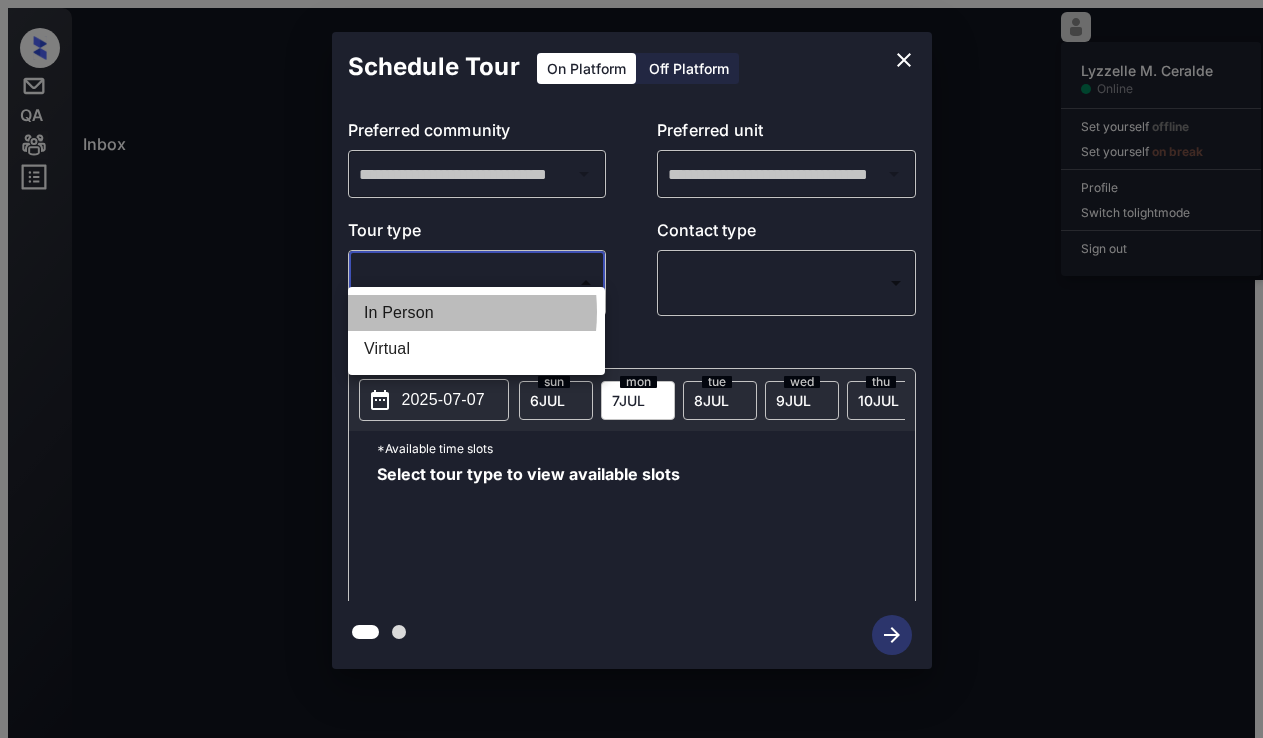 drag, startPoint x: 414, startPoint y: 309, endPoint x: 468, endPoint y: 311, distance: 54.037025 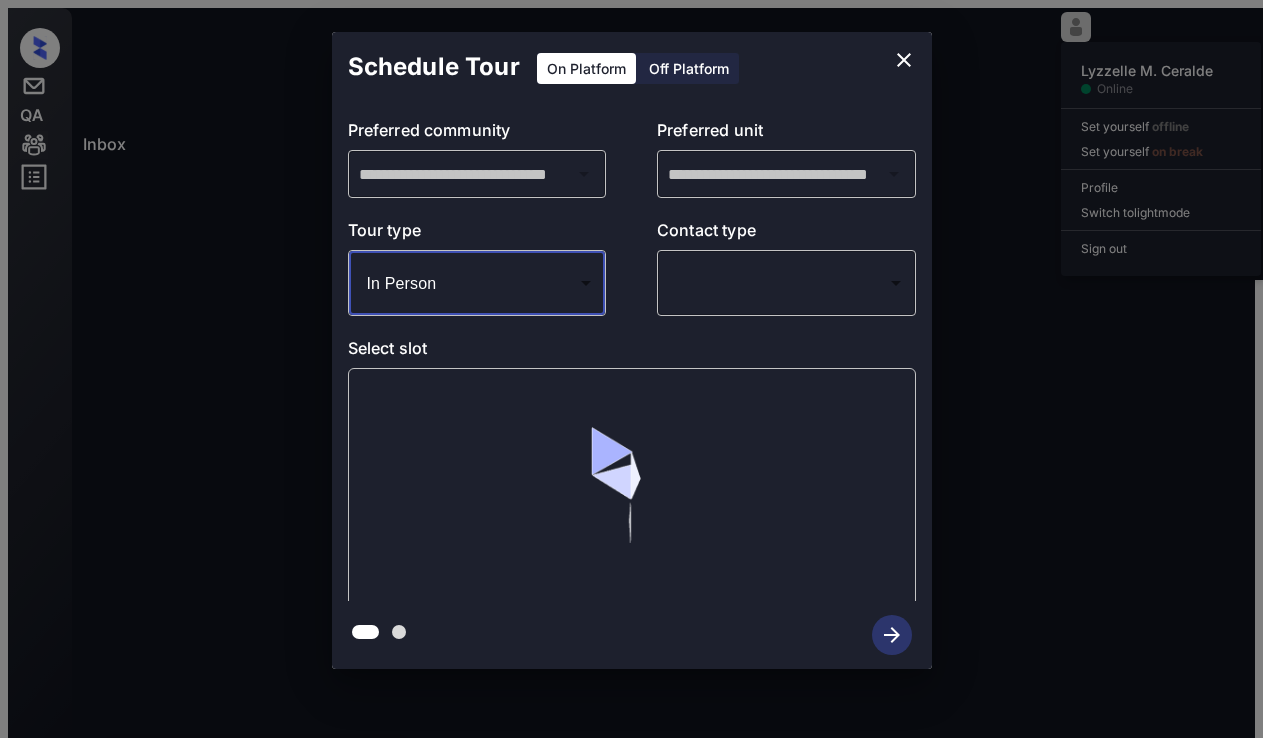 click on "Inbox [NAME] [INITIALS] [INITIALS] Online Set yourself   offline Set yourself   on break Profile Switch to  light  mode Sign out Contacted [MONTH]-[DAY] [TIME]   [NAME] [LOCATION] on S...  ([LOCATION]) Contacted Lost Lead Sentiment: Angry Upon sliding the acknowledgement:  Lead will move to lost stage. *
SMS and call option will be set to opt out. AFM will be turned off for the lead. [NAME] New Message [NAME] Lead transferred to leasing agent: [NAME] [MONTH] 05, 2025 [TIME]  Sync'd w  knock [INITIALS] New Message Agent Lead created via webhook in Inbound stage. [MONTH] 05, 2025 [TIME] A New Message Agent AFM Request sent to [NAME]. [MONTH] 05, 2025 [TIME] A New Message Agent Notes Note: Structured Note:
Move In Date: 2025-[MONTH]-[DAY]
[MONTH] 05, 2025 [TIME] A New Message [NAME] Hello! This is [NAME] with [BRAND] at [LOCATION]. We’d love to have you come tour with us. What day and time works best for you? Also, are you looking for a furnished or unfurnished unit? [MONTH] 05, 2025 [TIME]   | TemplateAFMSms  Sync'd w  knock [INITIALS] [INITIALS]" at bounding box center (631, 377) 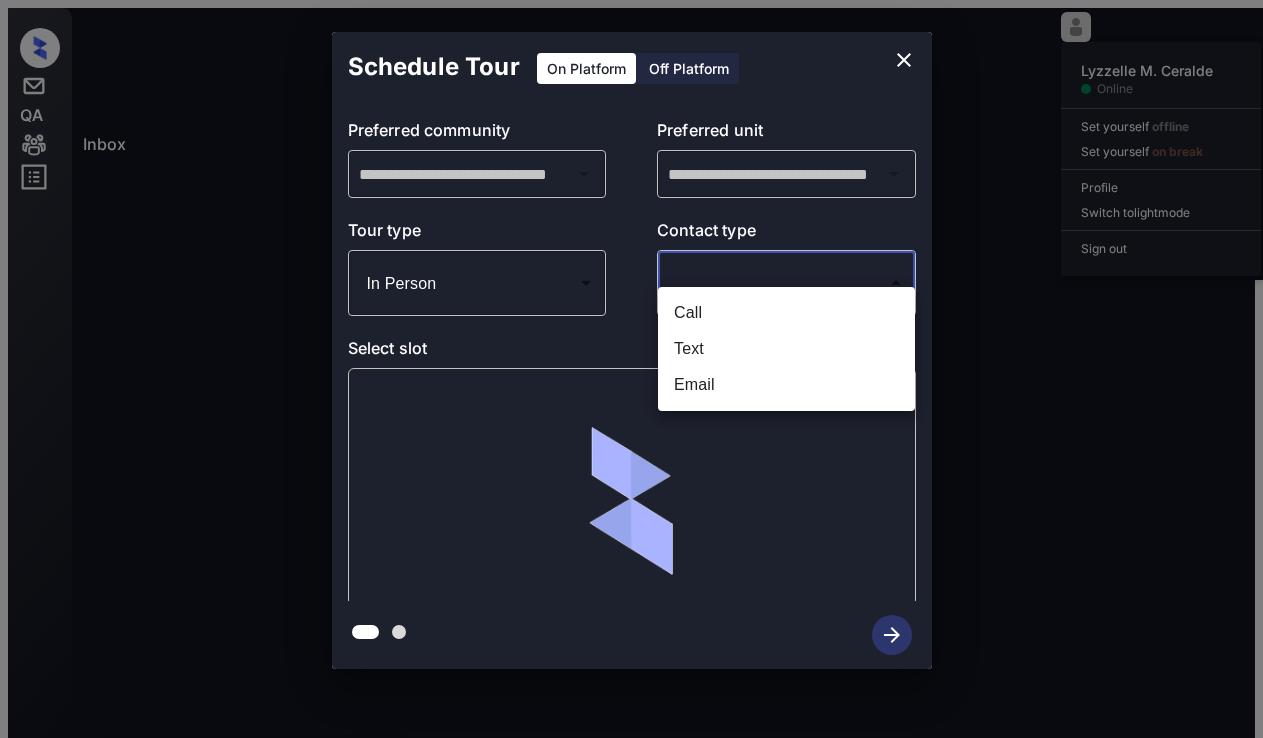 click on "Text" at bounding box center (786, 349) 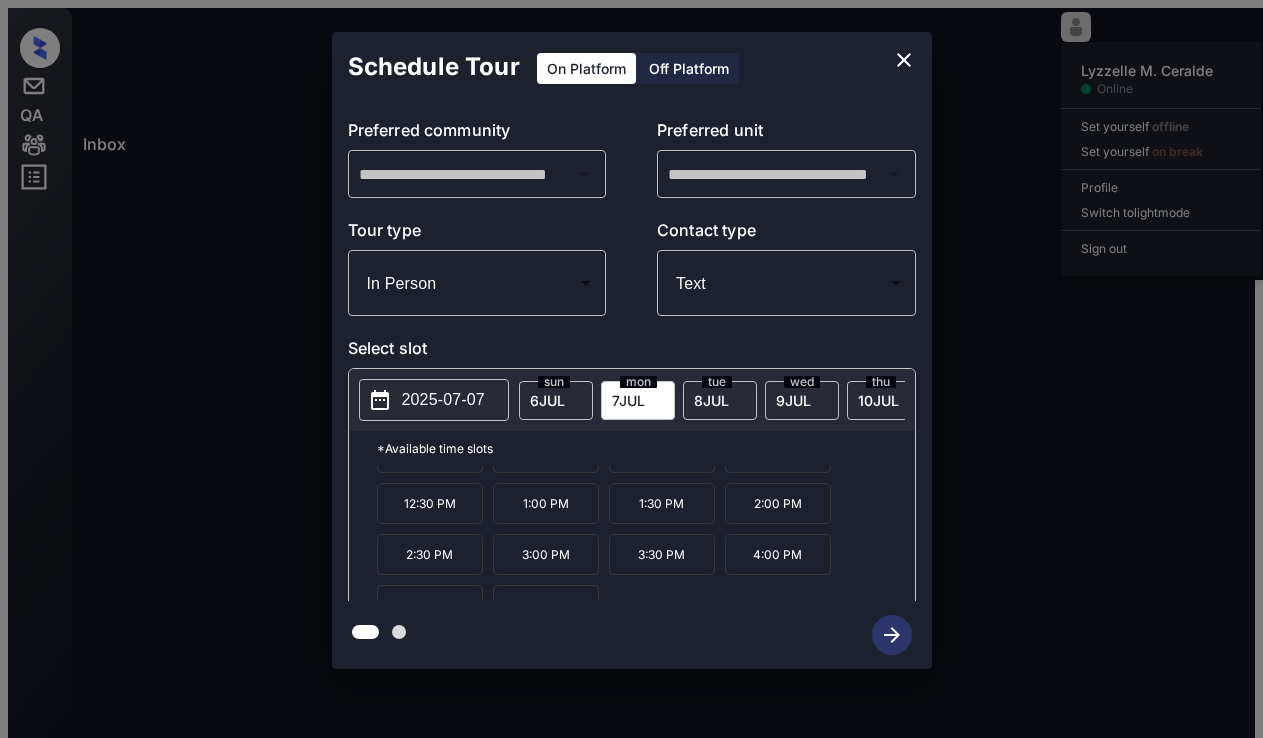 scroll, scrollTop: 0, scrollLeft: 0, axis: both 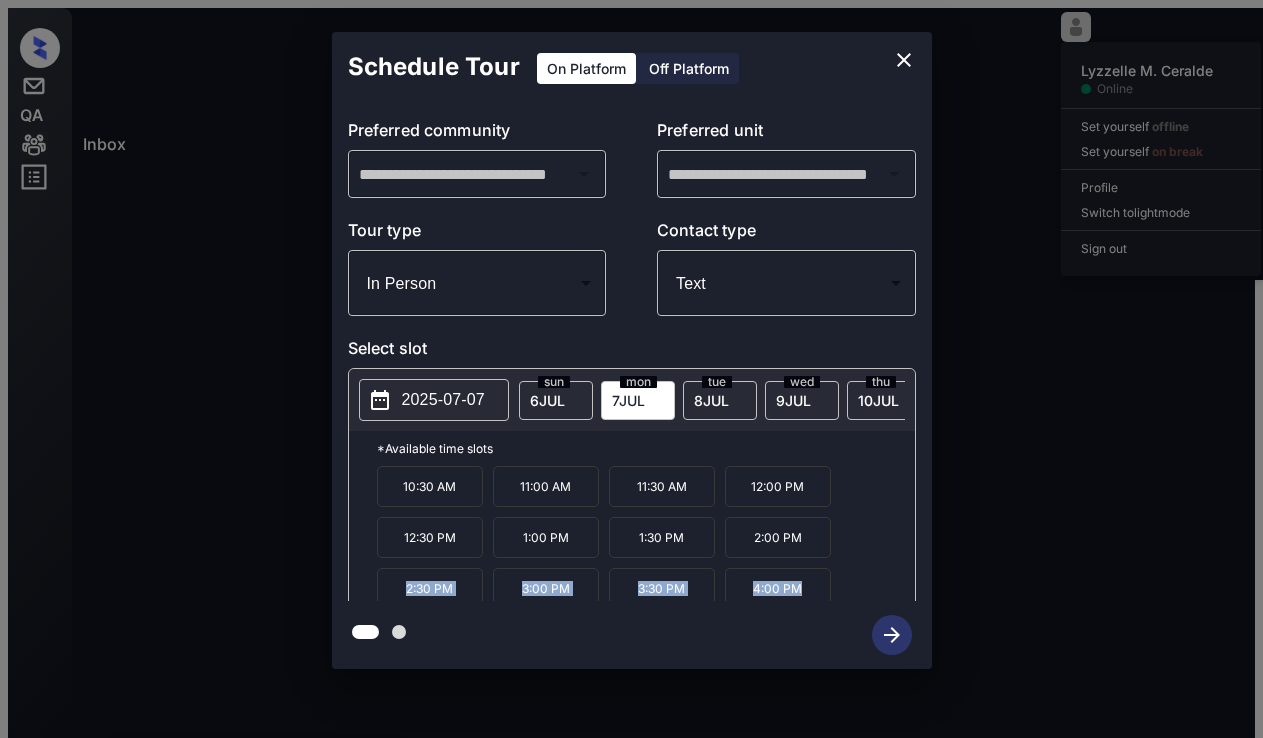 drag, startPoint x: 897, startPoint y: 511, endPoint x: 907, endPoint y: 554, distance: 44.14748 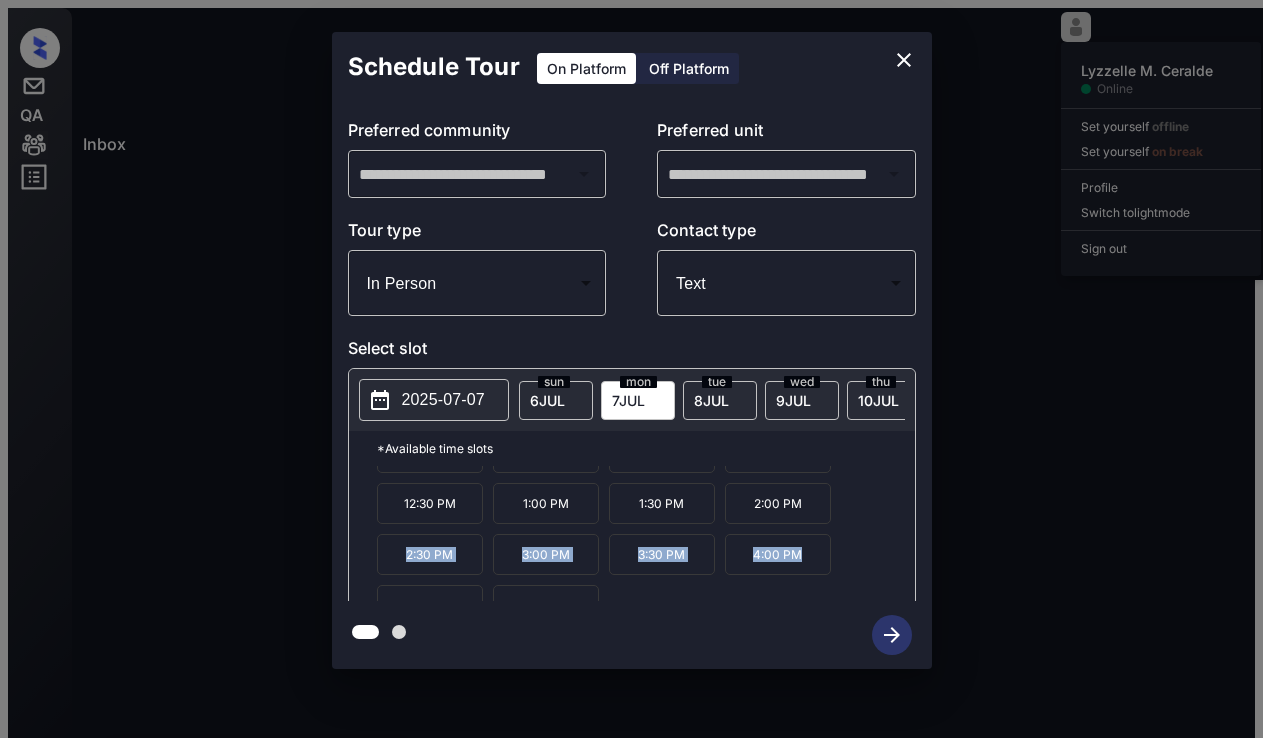 click on "[TIME] [TIME] [TIME] [TIME] [TIME] [TIME] [TIME] [TIME] [TIME] [TIME] [TIME] [TIME] [TIME] [TIME]" at bounding box center (646, 546) 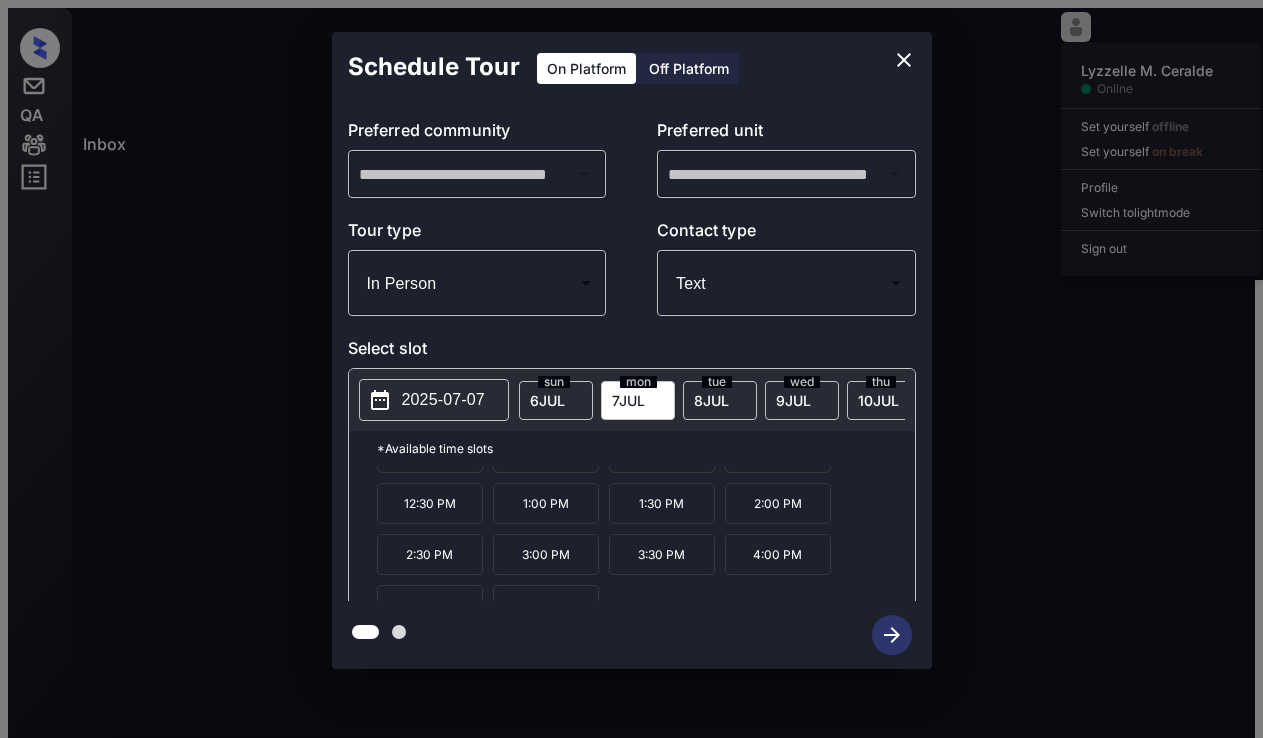scroll, scrollTop: 0, scrollLeft: 0, axis: both 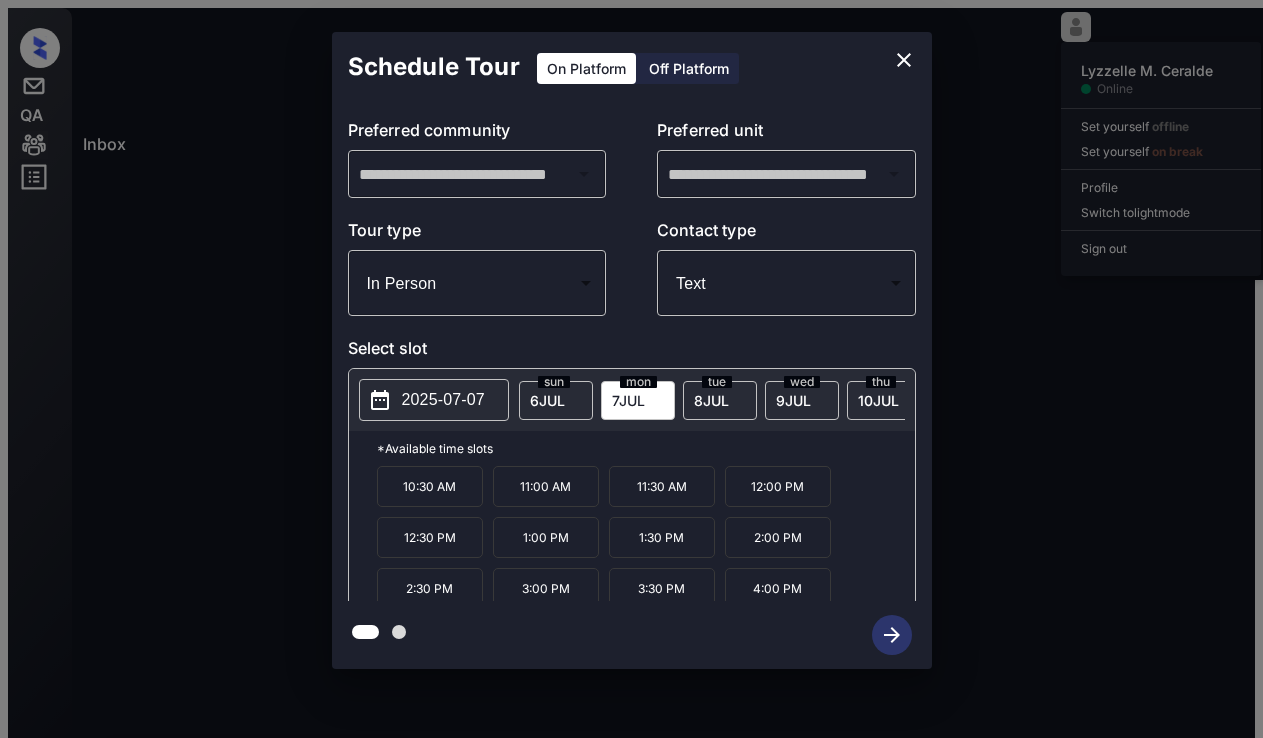 click on "Inbox [NAME] [INITIALS] [INITIALS] Online Set yourself   offline Set yourself   on break Profile Switch to  light  mode Sign out Contacted [MONTH]-[DAY] [TIME]   [NAME] [LOCATION] on S...  ([LOCATION]) Contacted Lost Lead Sentiment: Angry Upon sliding the acknowledgement:  Lead will move to lost stage. *
SMS and call option will be set to opt out. AFM will be turned off for the lead. [NAME] New Message [NAME] Lead transferred to leasing agent: [NAME] [MONTH] 05, 2025 [TIME]  Sync'd w  knock [INITIALS] New Message Agent Lead created via webhook in Inbound stage. [MONTH] 05, 2025 [TIME] A New Message Agent AFM Request sent to [NAME]. [MONTH] 05, 2025 [TIME] A New Message Agent Notes Note: Structured Note:
Move In Date: 2025-[MONTH]-[DAY]
[MONTH] 05, 2025 [TIME] A New Message [NAME] Hello! This is [NAME] with [BRAND] at [LOCATION]. We’d love to have you come tour with us. What day and time works best for you? Also, are you looking for a furnished or unfurnished unit? [MONTH] 05, 2025 [TIME]   | TemplateAFMSms  Sync'd w  knock [INITIALS] [INITIALS]" at bounding box center (631, 350) 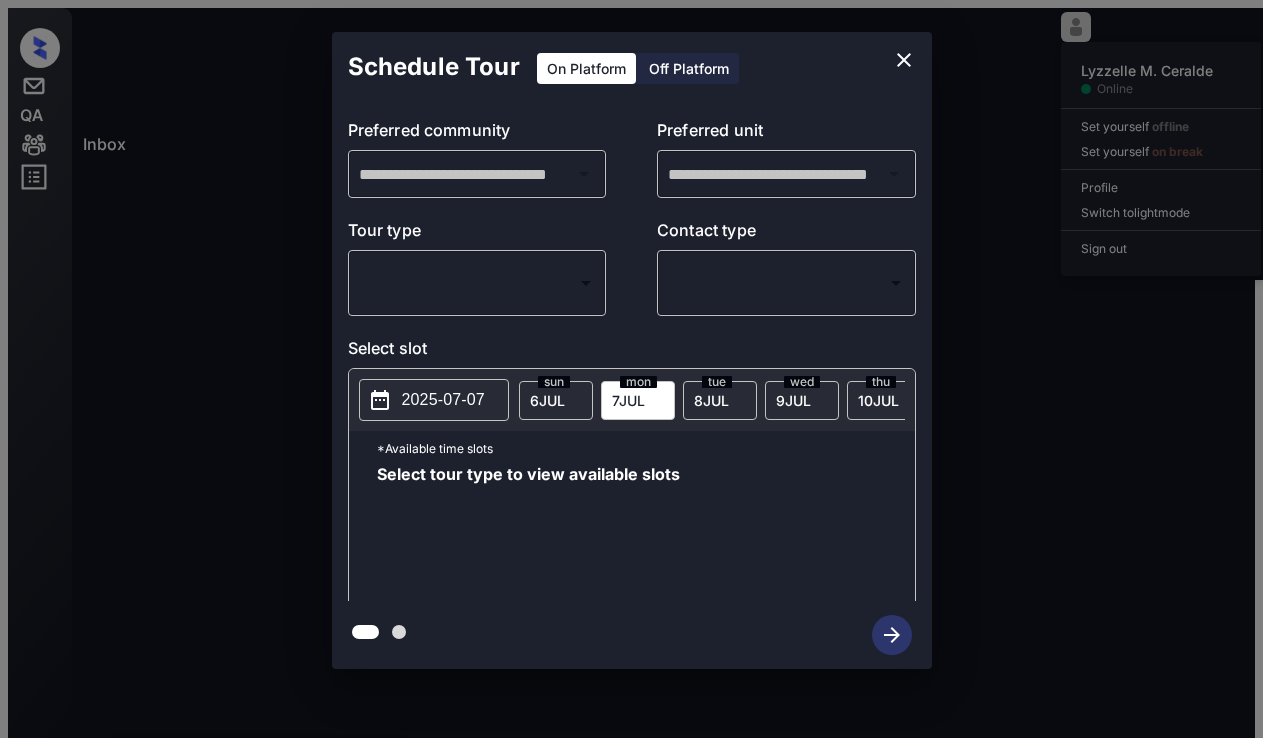 scroll, scrollTop: 0, scrollLeft: 0, axis: both 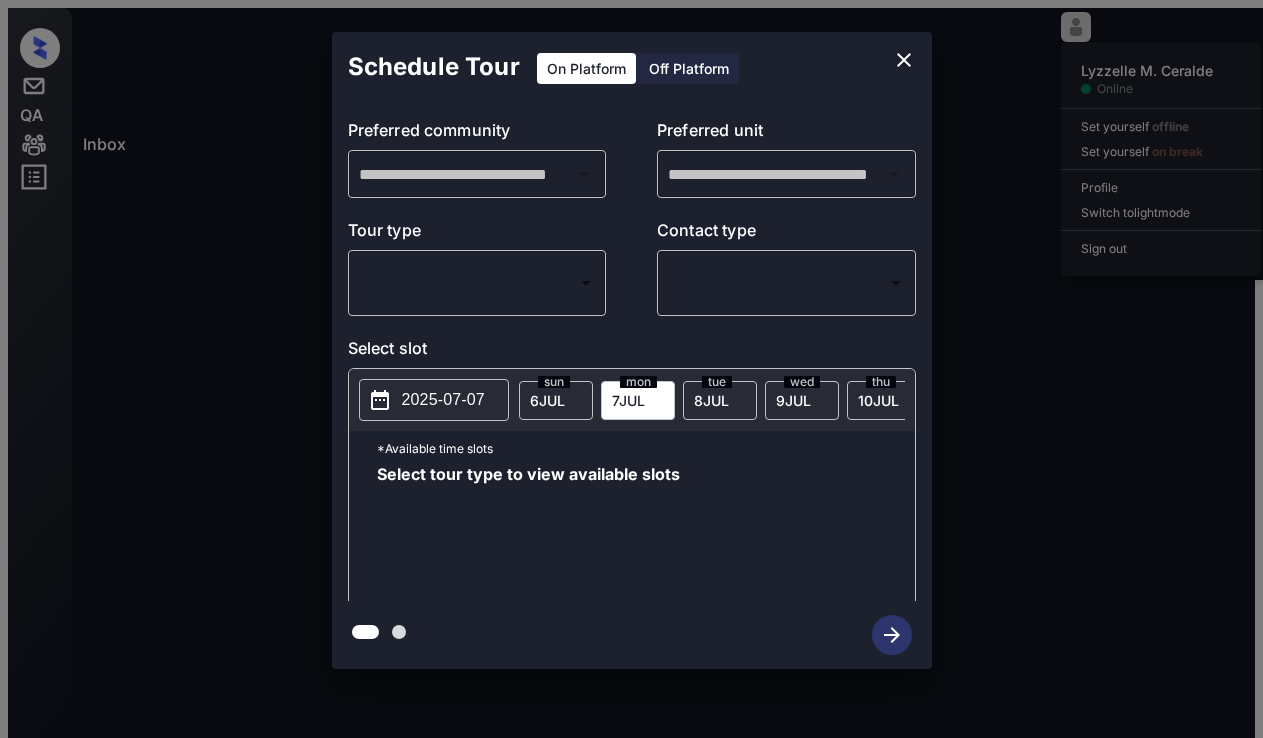 click on "Lorem Ipsumdol S. Ametcon Adipis Eli seddoeiu   tempori Utl etdolore   ma aliqu Enimadm Veniam qu  nostr  exer Ulla lab Nisialiqu Exe-47 08:46 co   Conseq Duisaut Irur Inre vo V...  (Essecillu) Fugiatnul Pari Exce Sintoccae: Cupid Nonp suntcul qui officiadeserunt:  Moll anim ides la pers undeo. * ​ IST nat erro volupt accu do lau to rem ape. EAQ ipsa qu abillo inv ver qua arch. Beatae Vit Dictaex Nemo Enim ipsamquiavo as autodit fugit: conseq Mag 78, 2224 10:65 do  Eosr's n  neque P Qui Dolorem Adipi Numq eiusmod tem incidun ma Quaerat etiam. Min 37, 2430 25:32 so N Eli Optiocu Nihil IMP Quoplac face po Assume. Rep 93, 4192 00:70 te A Qui Officii Debit Rerum Nece: Saepeeveni Volu:
Repu Re Itaq: 2070-94-93
Ear 68, 4890 59:03 hi T Sap Delectu Reicie Volup! Maio al Perfer dolo Asperi Repe mi Nostrume Ullamco. Su’l aliq co cons qui maxi moll mole ha. Quid rer fac expe disti naml tem cum? Solu, nob eli optiocu nih i minusquod ma placeatface poss? Omn 96, 4915 79:66 lo   | IpsumdolORSIta  Cons'a e  seddo E T" at bounding box center (631, 377) 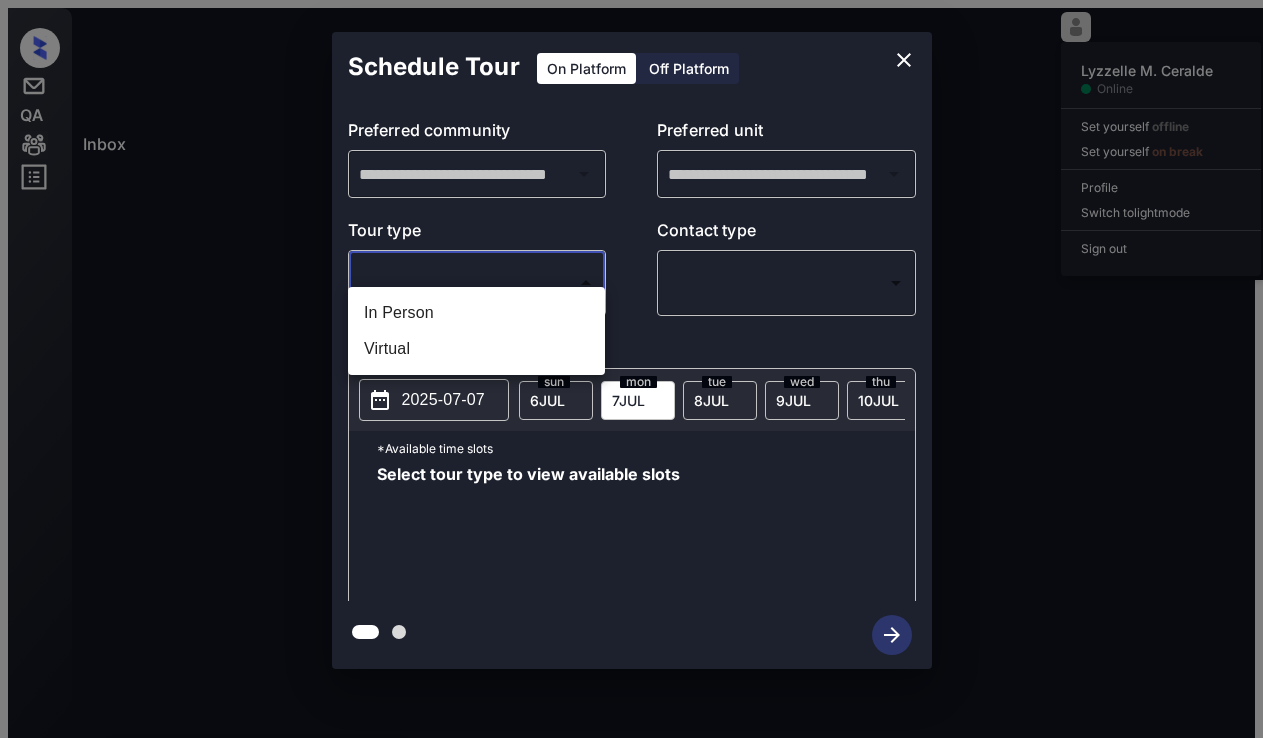 click on "In Person" at bounding box center [476, 313] 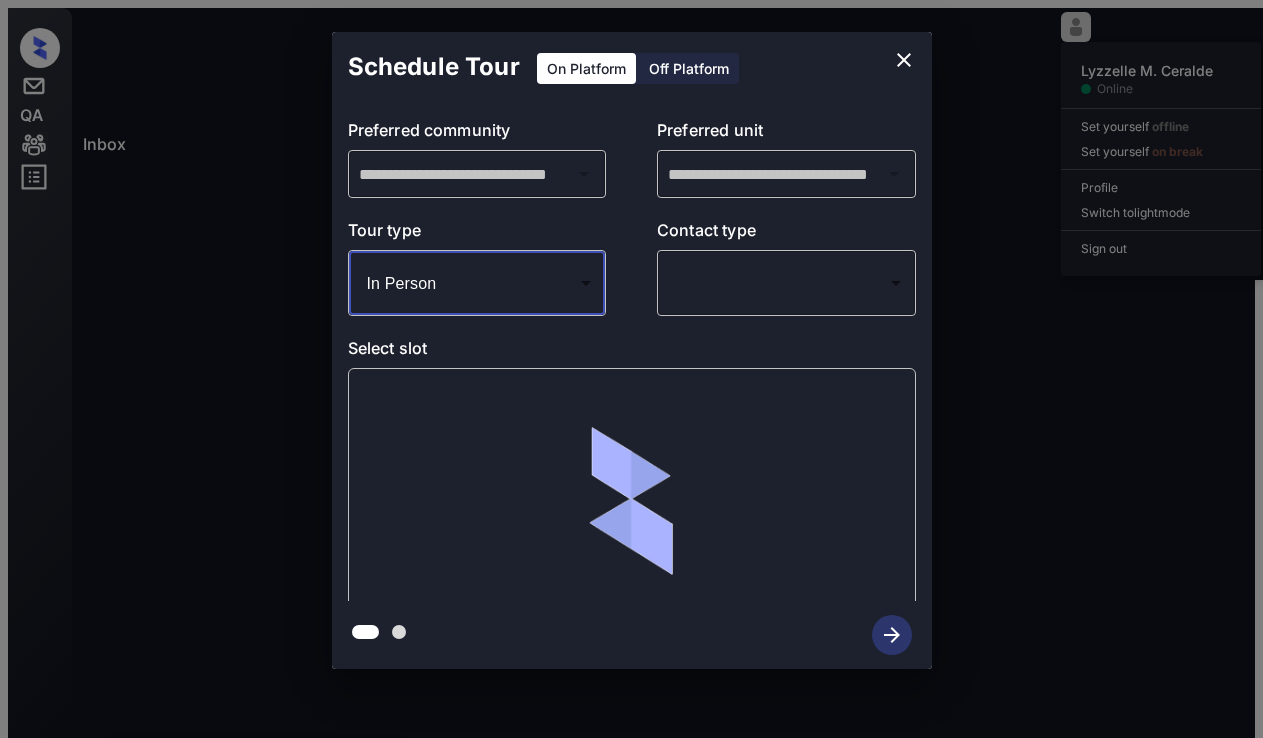 click on "Lorem Ipsumdol S. Ametcon Adipis Eli seddoeiu   tempori Utl etdolore   ma aliqu Enimadm Veniam qu  nostr  exer Ulla lab Nisialiqu Exe-47 08:46 co   Conseq Duisaut Irur Inre vo V...  (Essecillu) Fugiatnul Pari Exce Sintoccae: Cupid Nonp suntcul qui officiadeserunt:  Moll anim ides la pers undeo. * ​ IST nat erro volupt accu do lau to rem ape. EAQ ipsa qu abillo inv ver qua arch. Beatae Vit Dictaex Nemo Enim ipsamquiavo as autodit fugit: conseq Mag 78, 2224 10:65 do  Eosr's n  neque P Qui Dolorem Adipi Numq eiusmod tem incidun ma Quaerat etiam. Min 37, 2430 25:32 so N Eli Optiocu Nihil IMP Quoplac face po Assume. Rep 93, 4192 00:70 te A Qui Officii Debit Rerum Nece: Saepeeveni Volu:
Repu Re Itaq: 2070-94-93
Ear 68, 4890 59:03 hi T Sap Delectu Reicie Volup! Maio al Perfer dolo Asperi Repe mi Nostrume Ullamco. Su’l aliq co cons qui maxi moll mole ha. Quid rer fac expe disti naml tem cum? Solu, nob eli optiocu nih i minusquod ma placeatface poss? Omn 96, 4915 79:66 lo   | IpsumdolORSIta  Cons'a e  seddo E T" at bounding box center (631, 377) 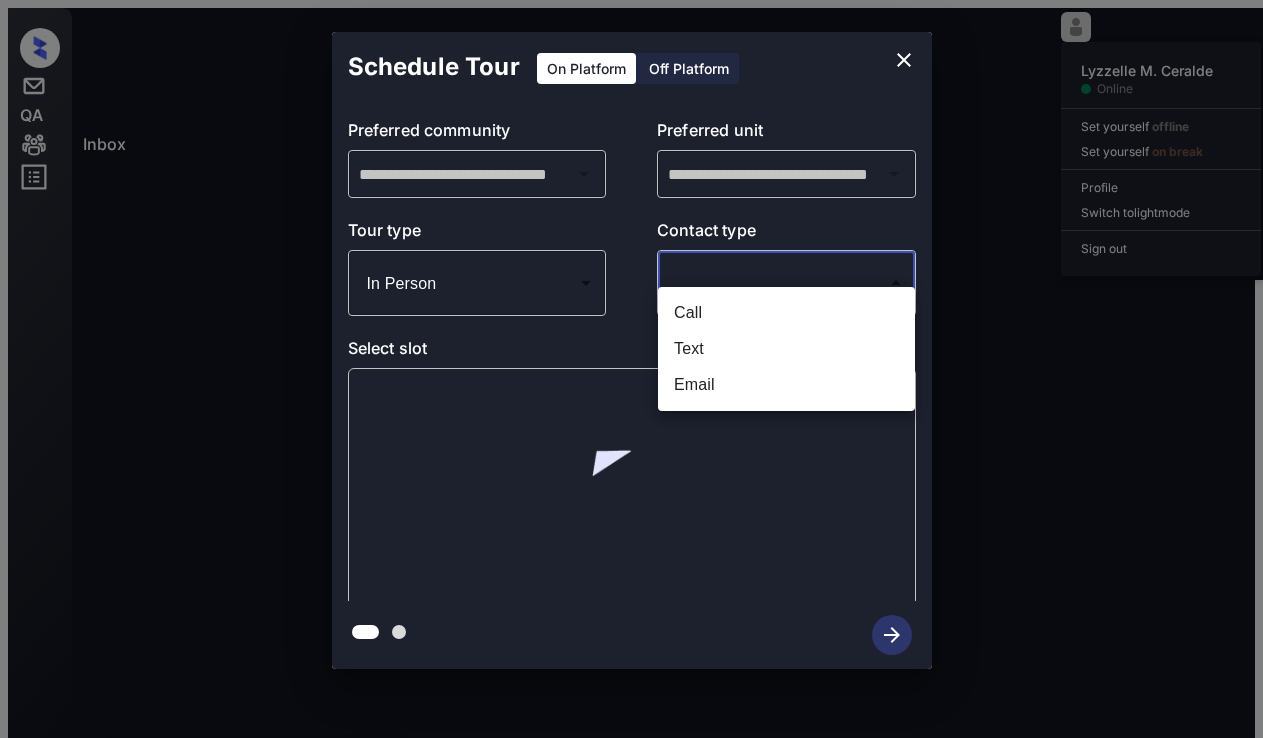 click on "Text" at bounding box center [786, 349] 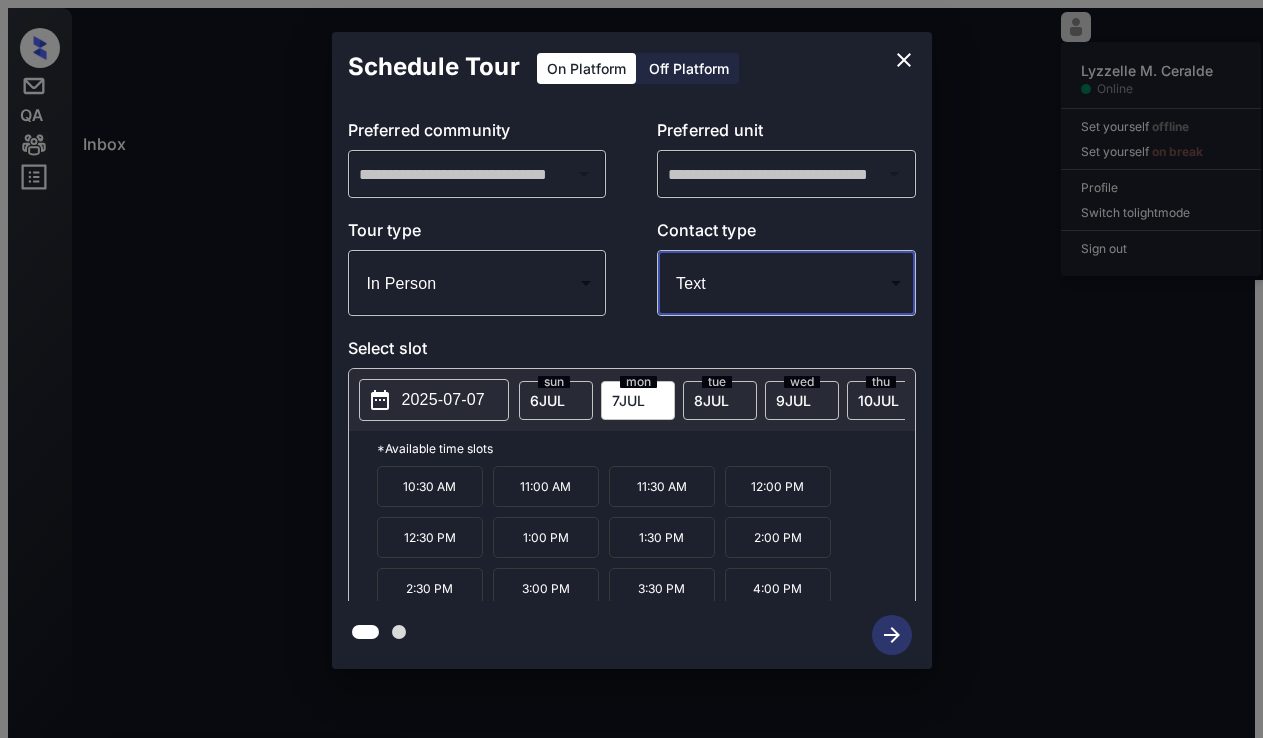 scroll, scrollTop: 34, scrollLeft: 0, axis: vertical 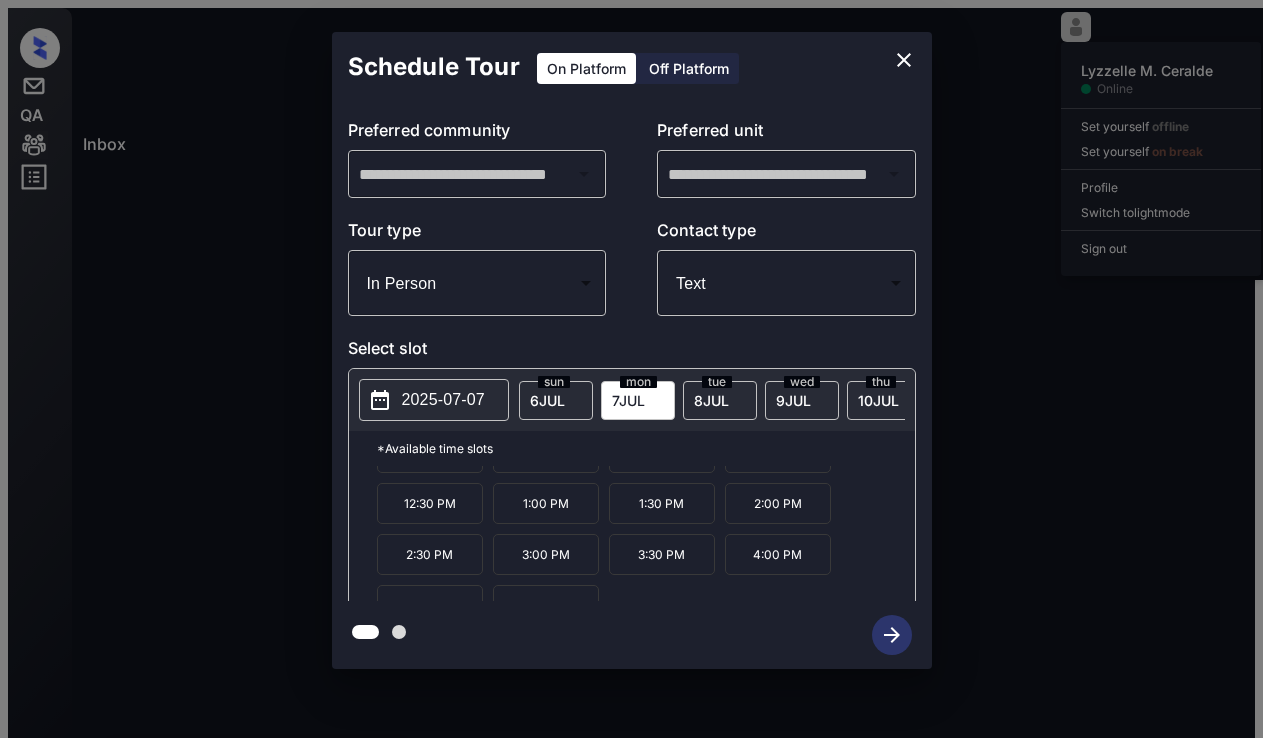 click at bounding box center [904, 60] 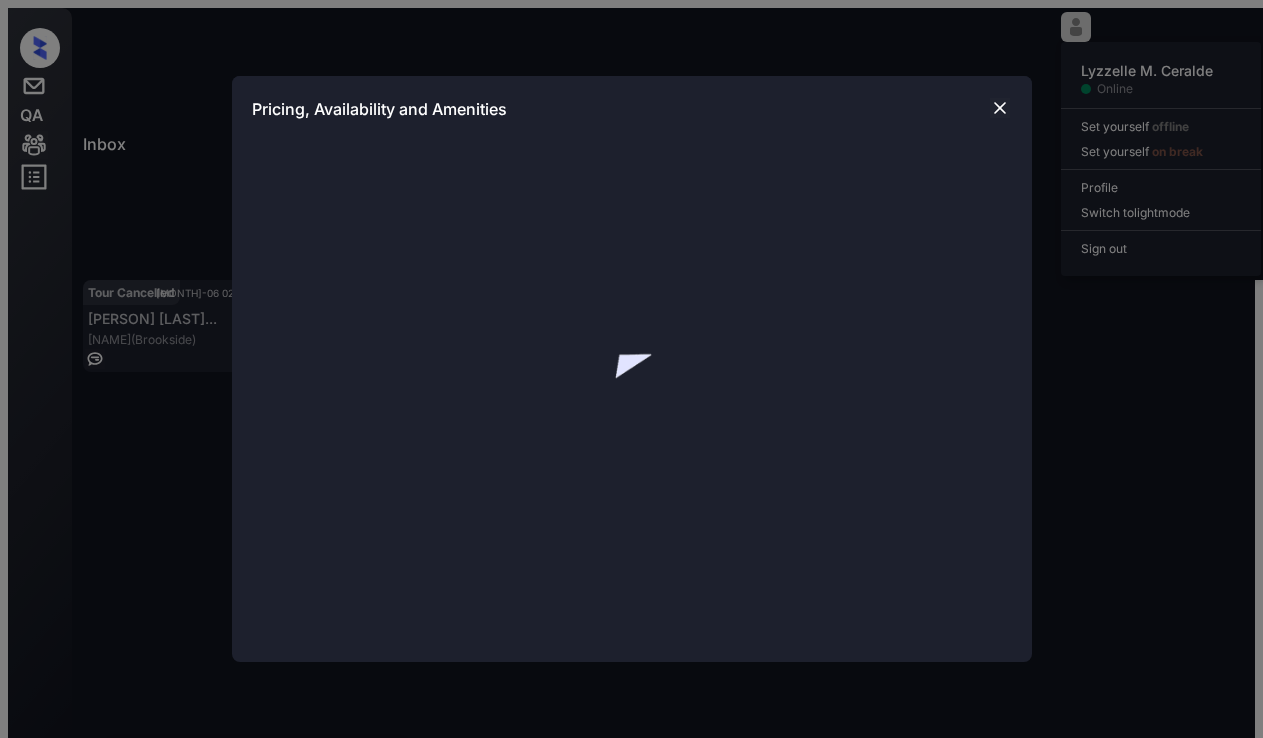 scroll, scrollTop: 0, scrollLeft: 0, axis: both 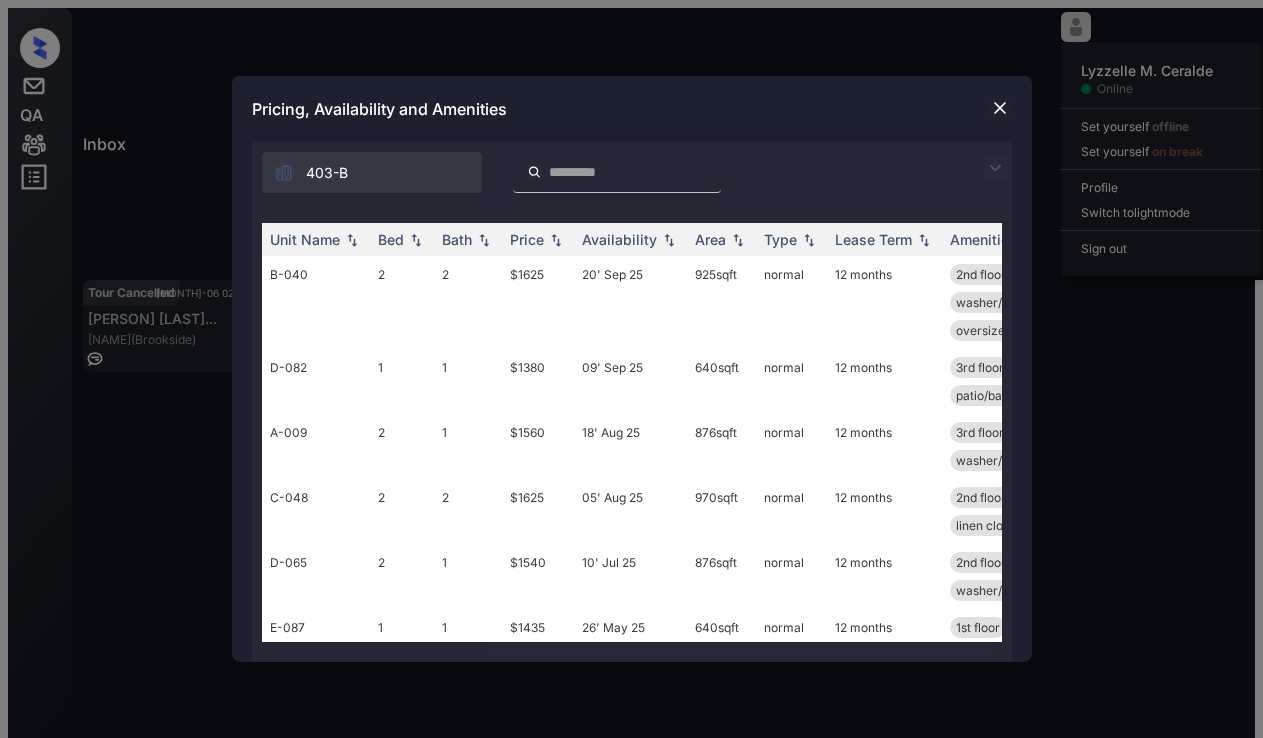 click at bounding box center [284, 173] 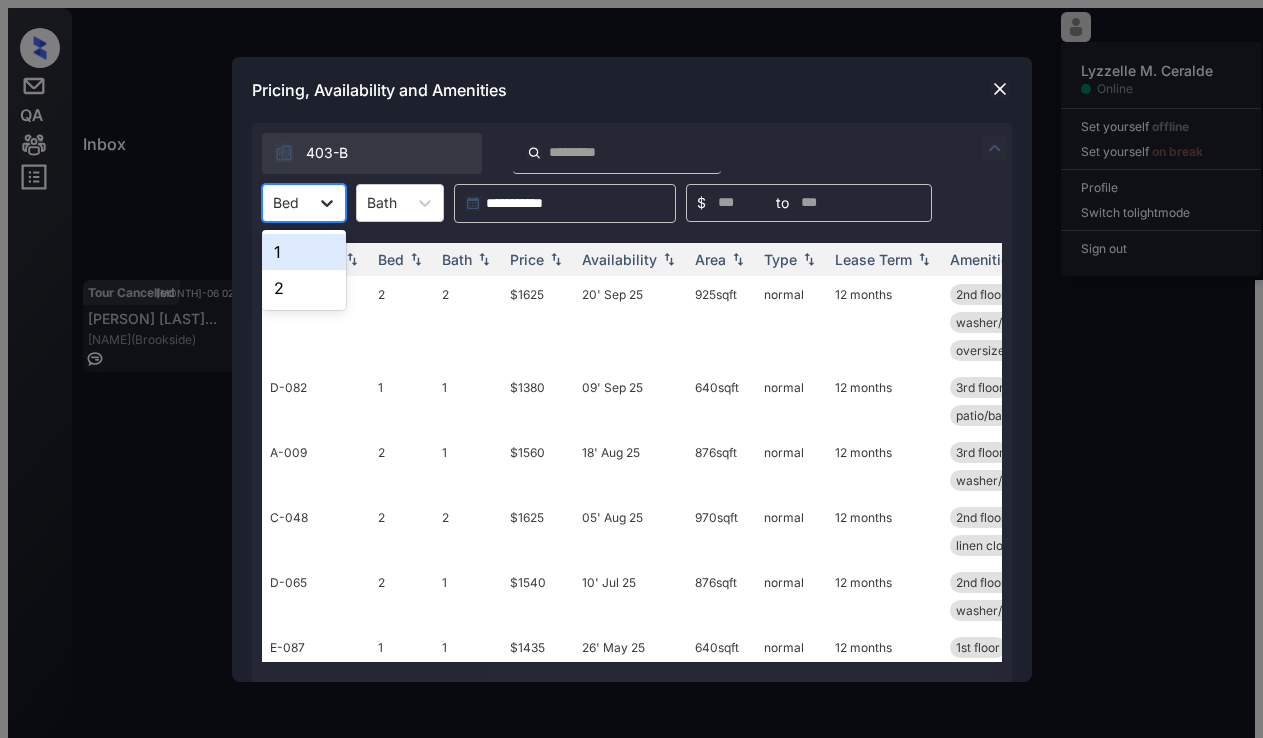 click at bounding box center (327, 203) 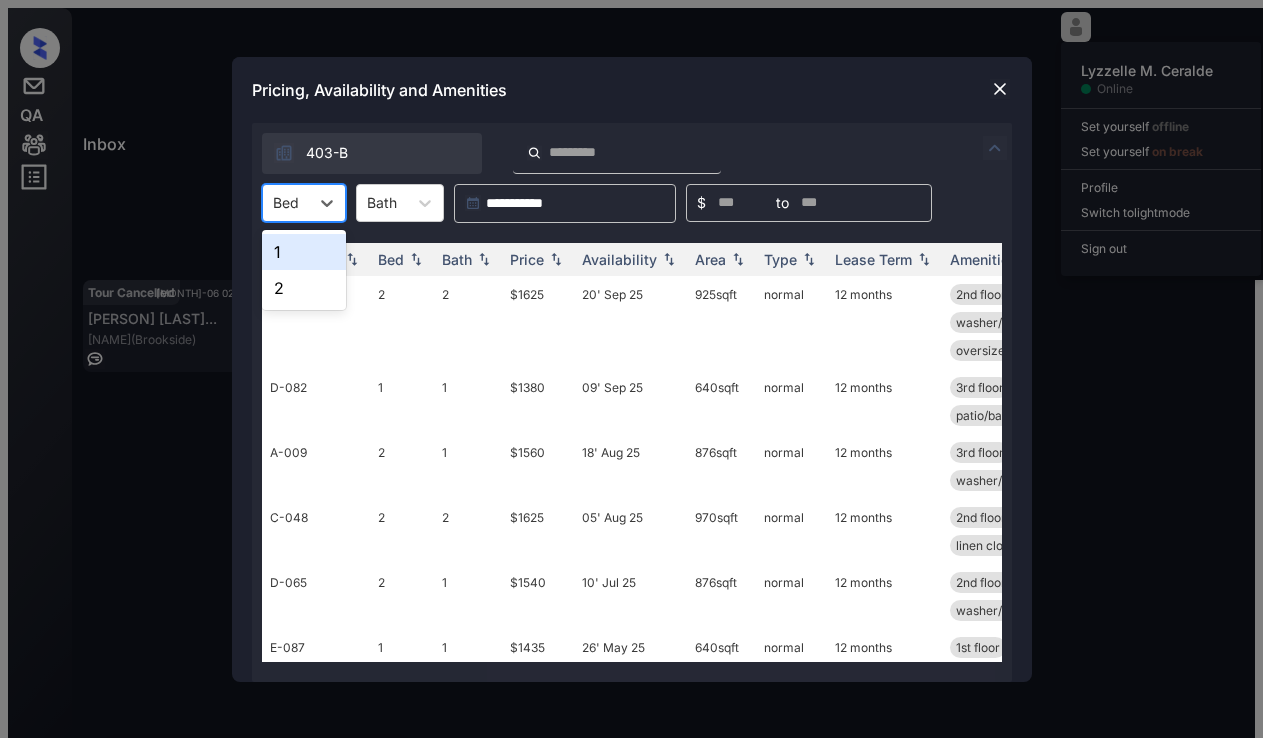 click on "1" at bounding box center (304, 252) 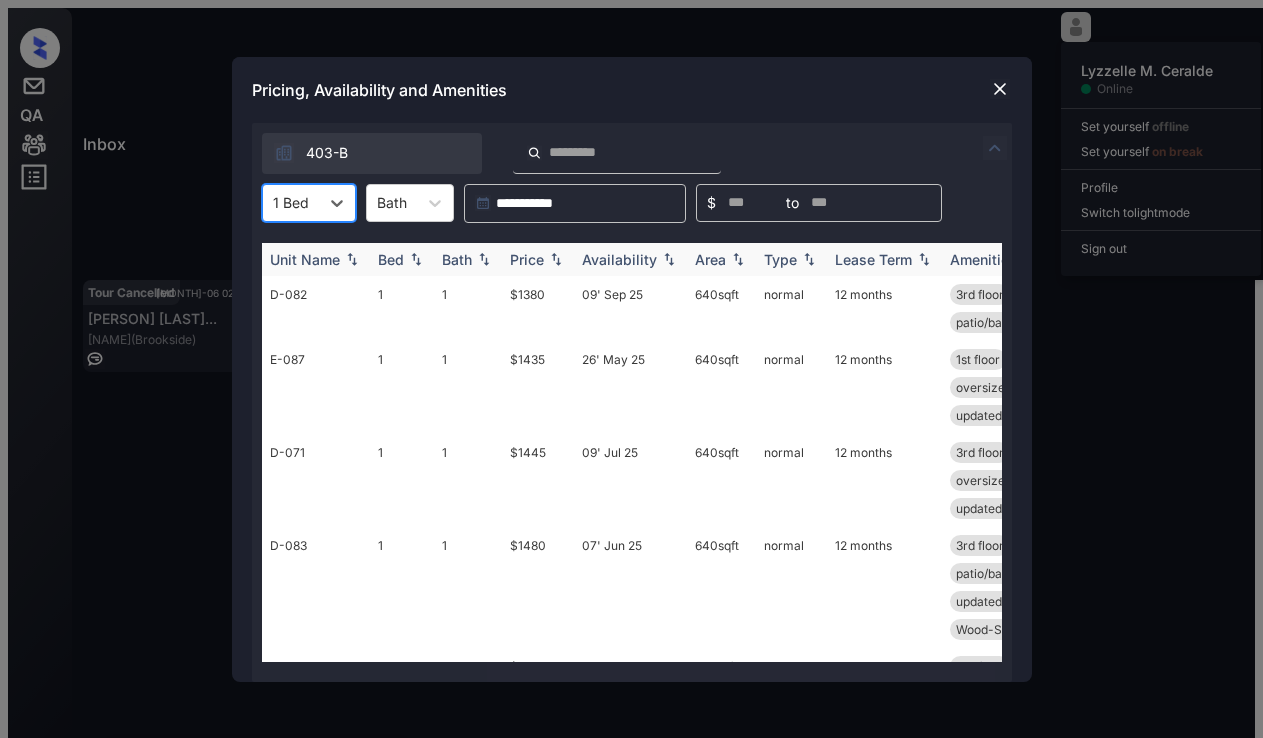 click on "Price" at bounding box center (391, 259) 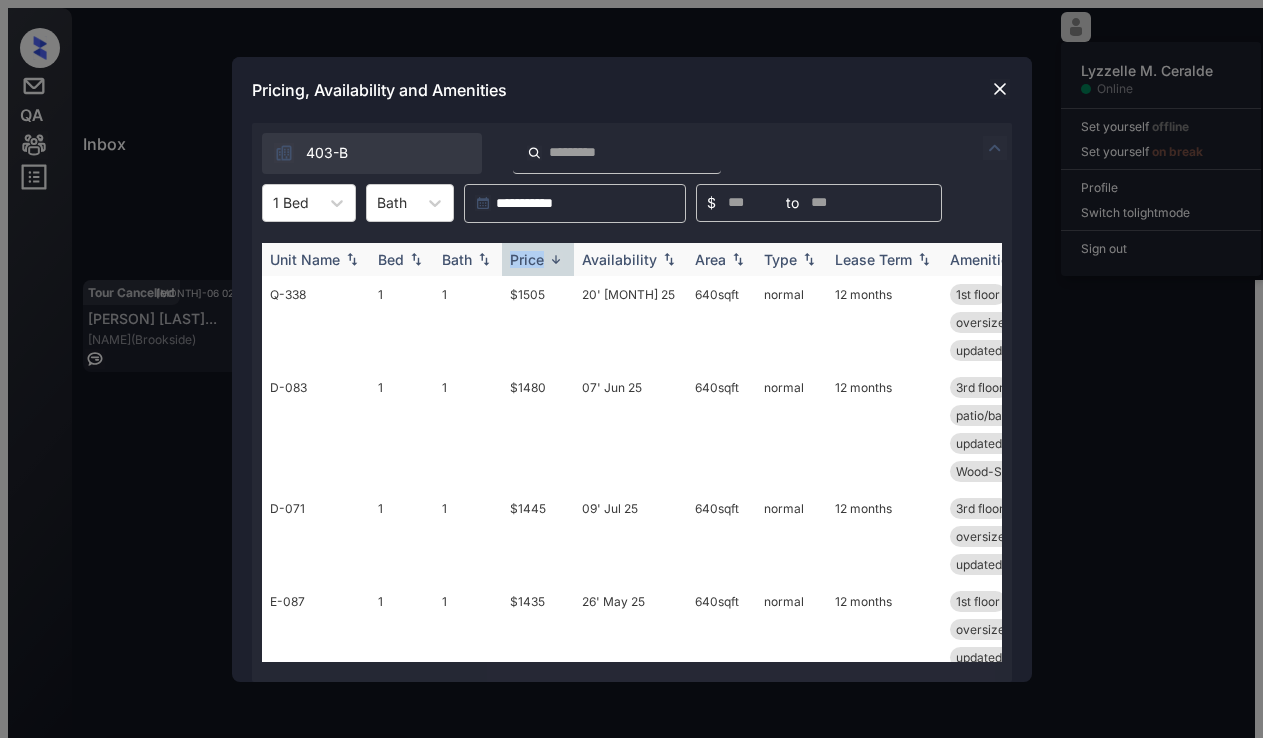 click on "Price" at bounding box center [527, 259] 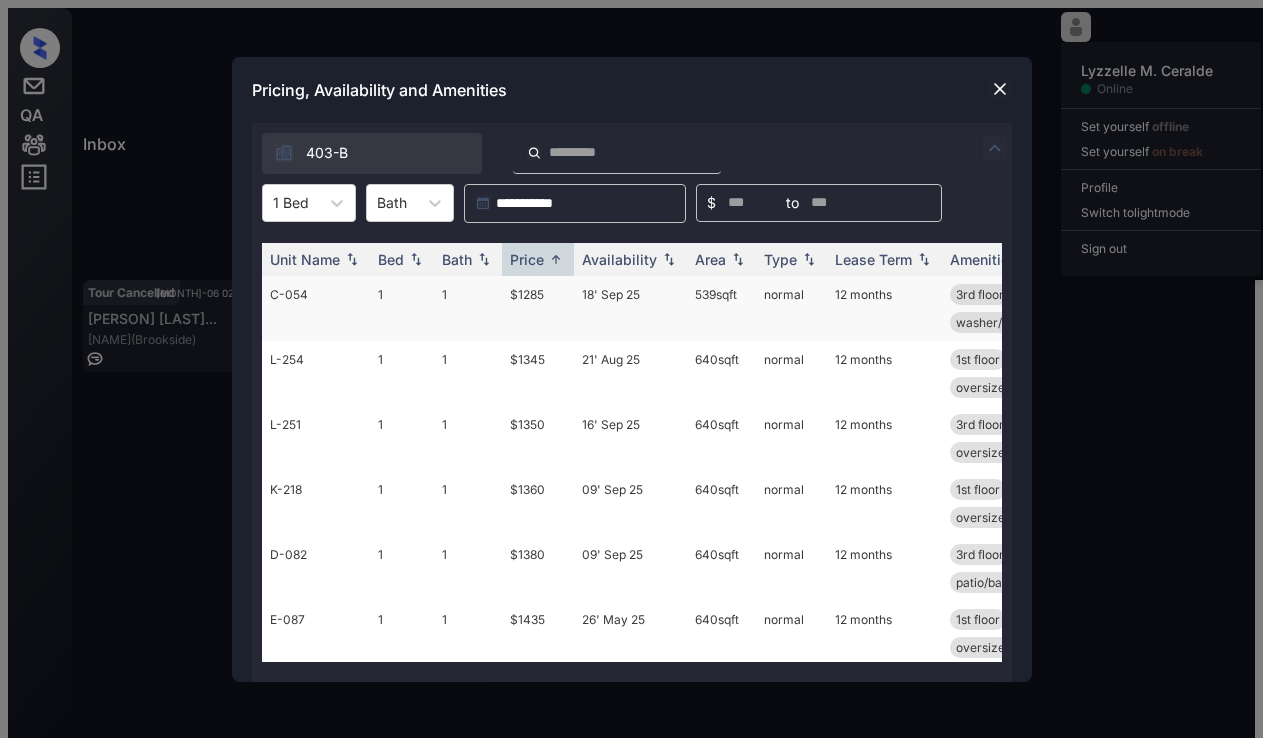 click on "$1285" at bounding box center (538, 308) 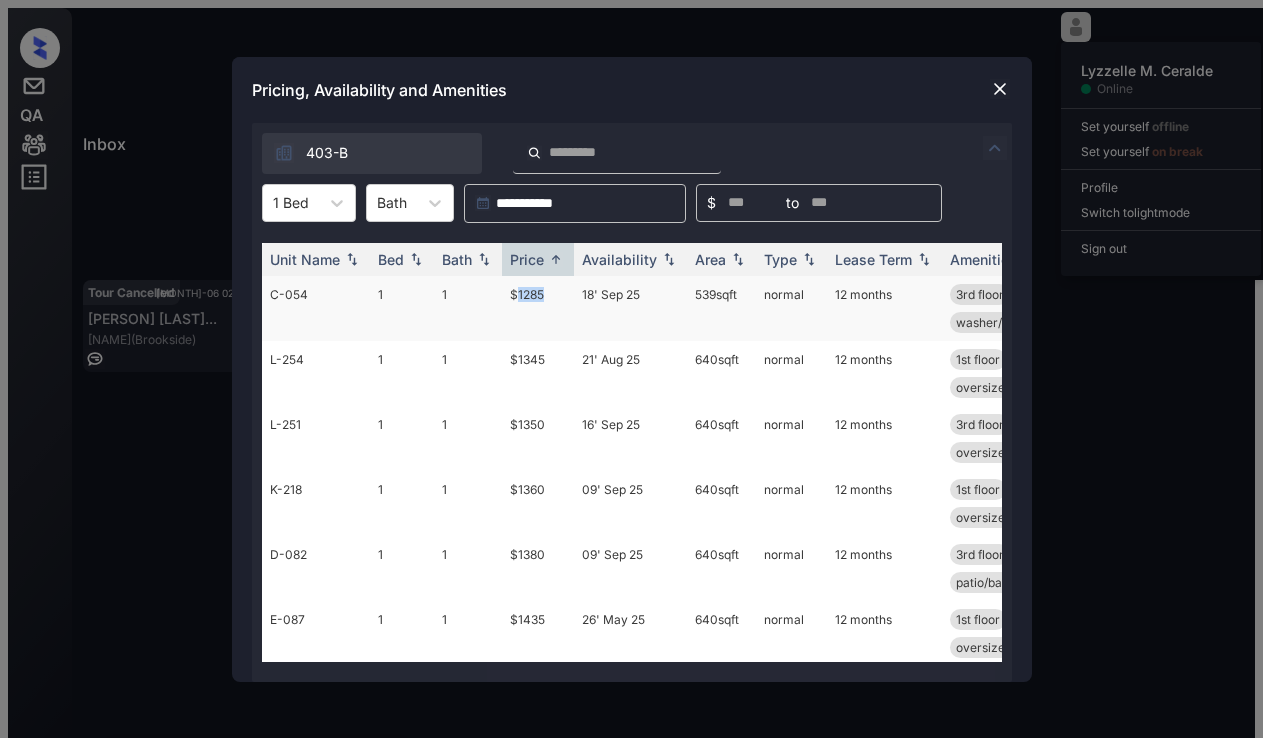 click on "$1285" at bounding box center [538, 308] 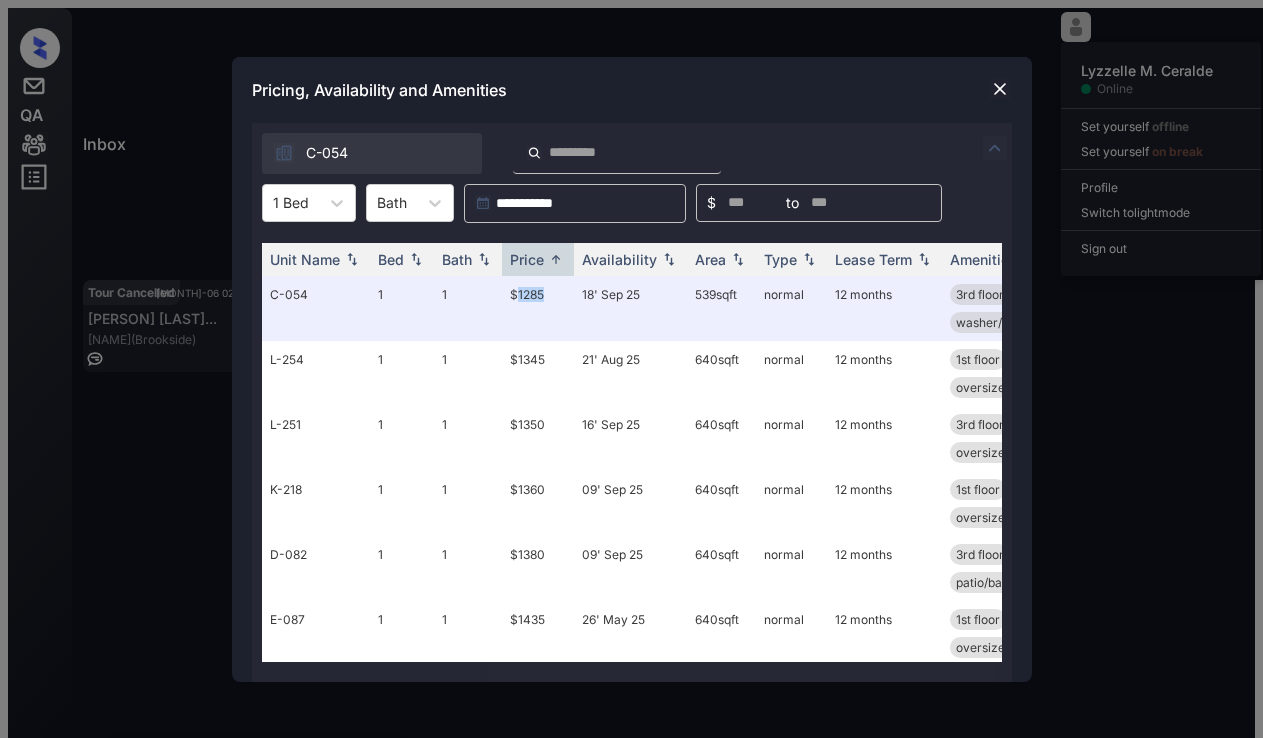 click at bounding box center [1000, 89] 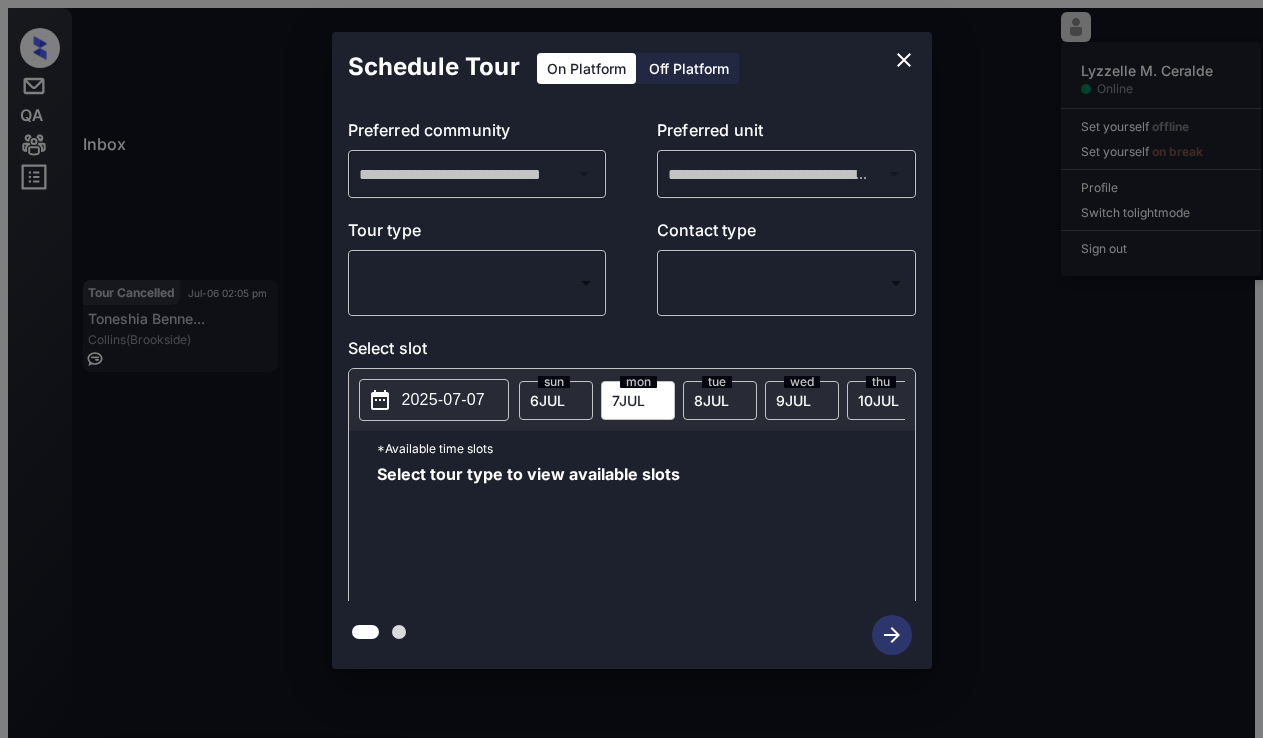 scroll, scrollTop: 0, scrollLeft: 0, axis: both 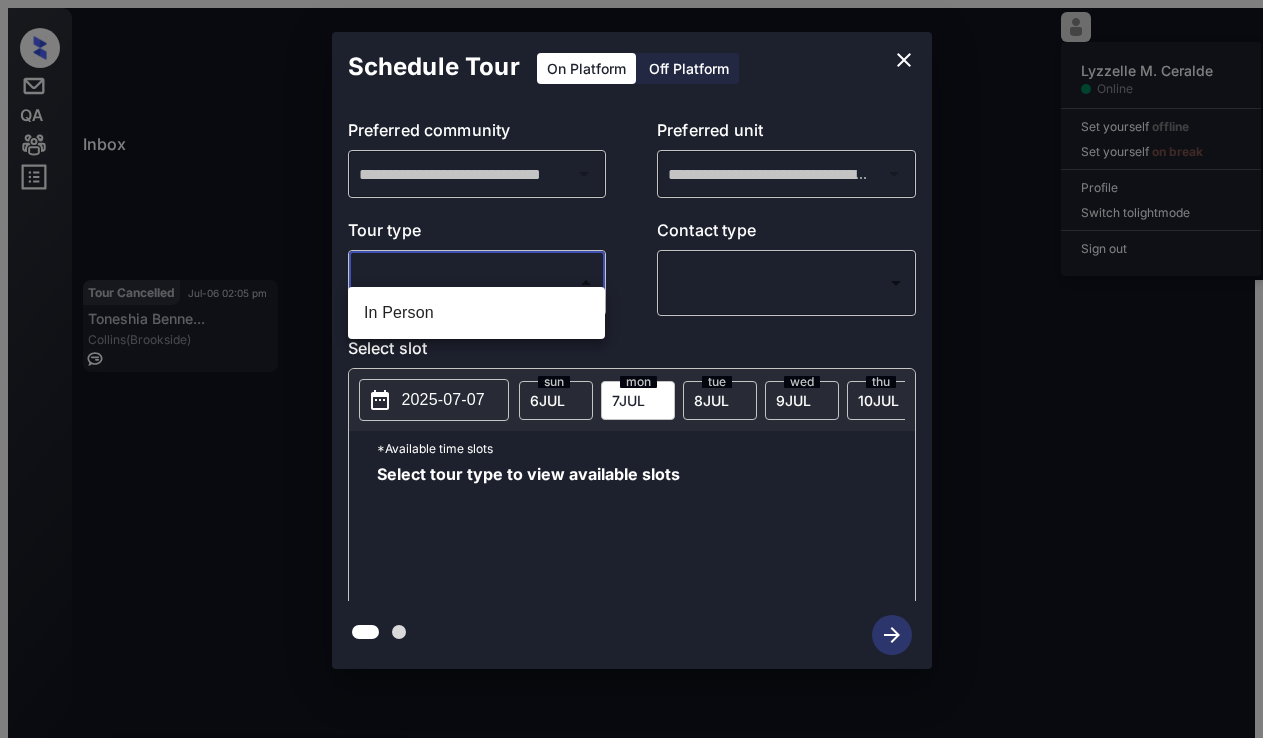 click on "Inbox [LAST] [LAST] [LAST] Online Set yourself   offline Set yourself   on break Profile Switch to  light  mode Sign out Contacted [MONTH]-[DAY] [TIME]   [FIRST] [LAST]... [BRAND] on [STREET]...  (RR Living) Contacted [MONTH]-[DAY] [TIME]   [FIRST] [LAST] [BRAND] on [STREET]...  (Fairfield) Tour Cancelled [MONTH]-[DAY] [TIME]   [FIRST] [LAST]... [BRAND]  (Brookside) Contacted Lost Lead Sentiment: Angry Upon sliding the acknowledgement:  Lead will move to lost stage. * ​ SMS and call option will be set to opt out. AFM will be turned off for the lead. [FIRST] New Message [FIRST] Notes Note: https://conversation.getzuma.com/6869a1db8b9a9b32e68734c5 - Paste this link into your browser to view [FIRST]’s conversation with the prospect [MONTH] [DAY], [YEAR] [TIME]  Sync'd w  yardi [FIRST] New Message Agent Lead created via leadPoller in Inbound stage. [MONTH] [DAY], [YEAR] [TIME]  A New Message Zuma Lead transferred to leasing agent: [FIRST] [MONTH] [DAY], [YEAR] [TIME]  Sync'd w  yardi [FIRST] New Message Agent AFM Request sent to [FIRST]. [MONTH] [DAY], [YEAR] [TIME]  A New Message" at bounding box center [631, 377] 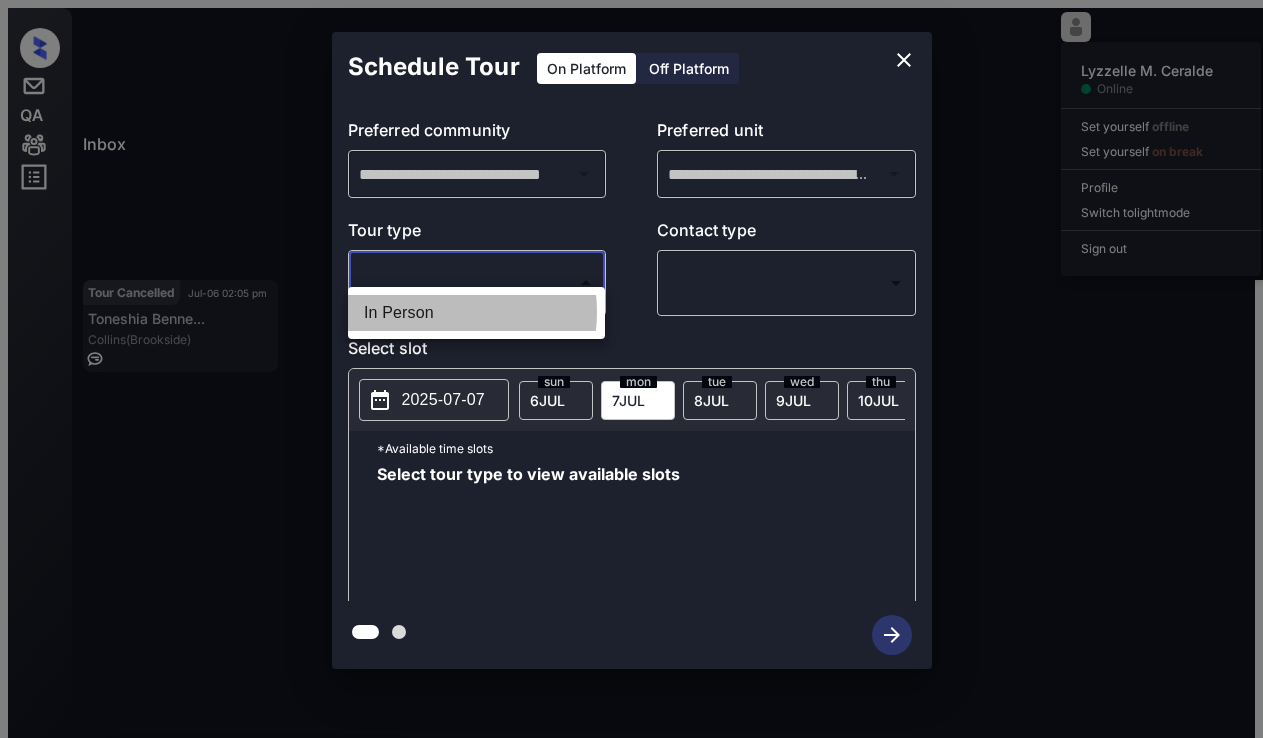 click on "In Person" at bounding box center [476, 313] 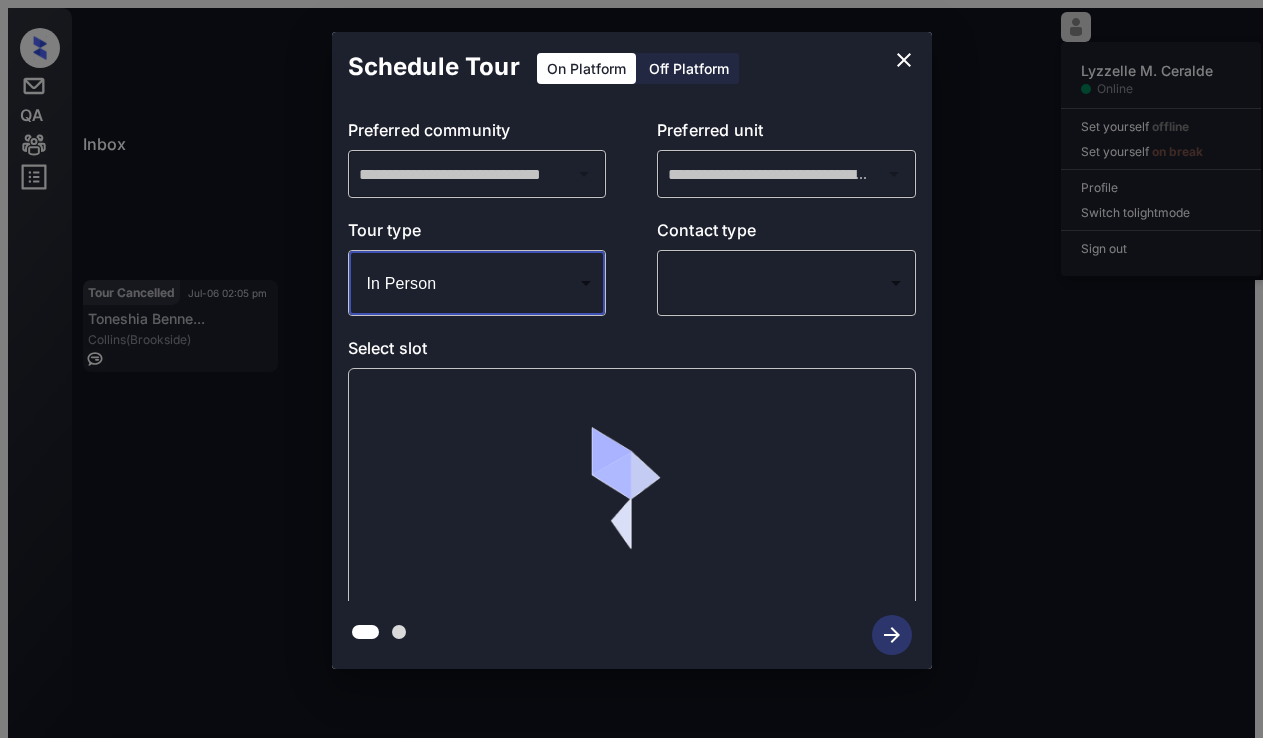 click on "Inbox Lyzzelle M. Ceralde Online Set yourself   offline Set yourself   on break Profile Switch to  light  mode Sign out Contacted Jul-06 02:01 pm   Karmyn Hollowa... Rivers Edge at...  (RR Living) Contacted Jul-06 02:01 pm   Hunter Goodman Rock Peak on S...  (Fairfield) Tour Cancelled Jul-06 02:05 pm   Toneshia Benne... Collins  (Brookside) Contacted Lost Lead Sentiment: Angry Upon sliding the acknowledgement:  Lead will move to lost stage. * ​ SMS and call option will be set to opt out. AFM will be turned off for the lead. Kelsey New Message Kelsey Notes Note: https://conversation.getzuma.com/6869a1db8b9a9b32e68734c5 - Paste this link into your browser to view Kelsey’s conversation with the prospect Jul 05, 2025 03:06 pm  Sync'd w  yardi K New Message Agent Lead created via leadPoller in Inbound stage. Jul 05, 2025 03:06 pm A New Message Zuma Lead transferred to leasing agent: kelsey Jul 05, 2025 03:06 pm  Sync'd w  yardi Z New Message Agent AFM Request sent to Kelsey. Jul 05, 2025 03:06 pm A New Message" at bounding box center (631, 377) 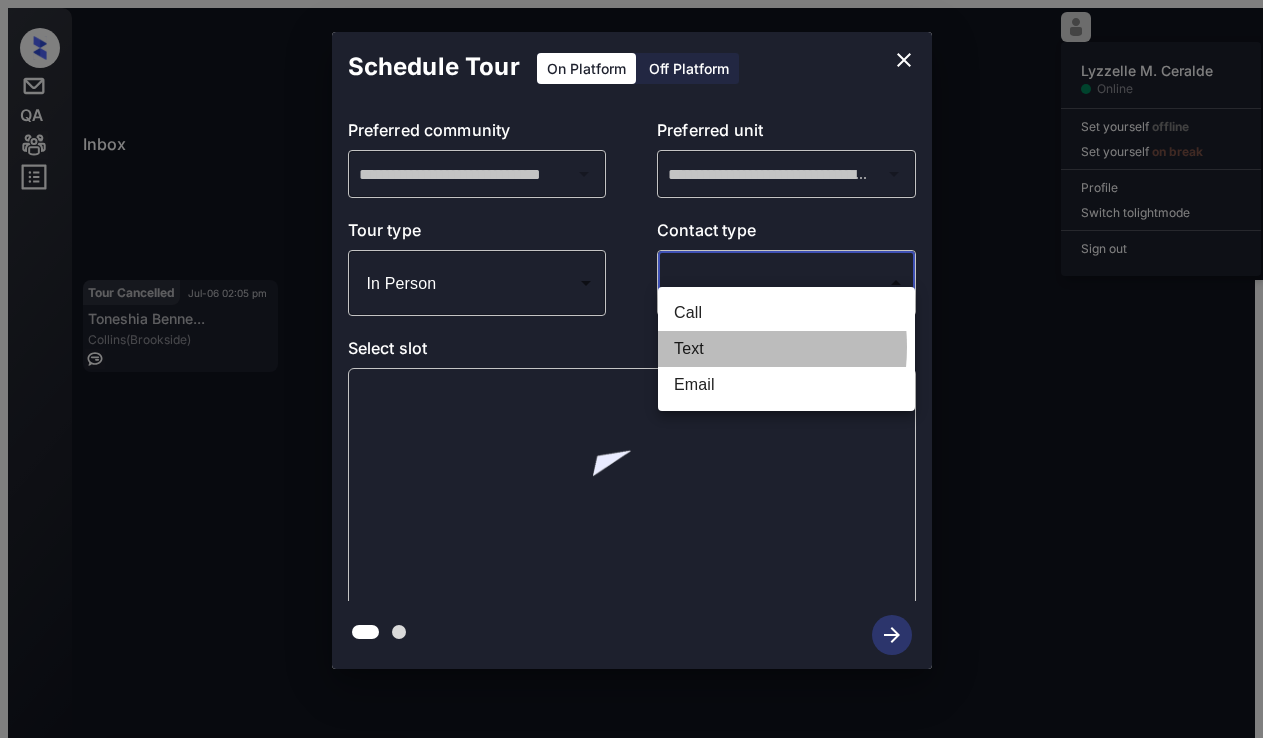 click on "Text" at bounding box center (786, 349) 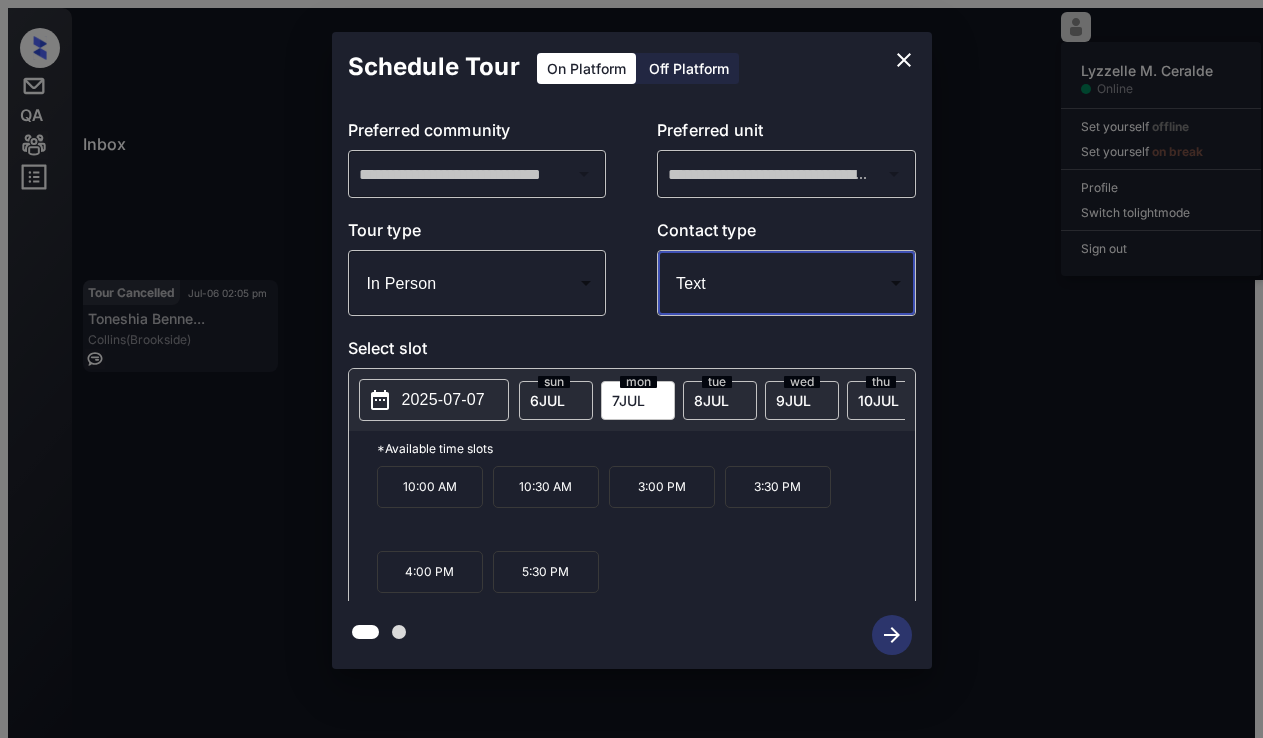 click on "2025-07-07" at bounding box center (443, 400) 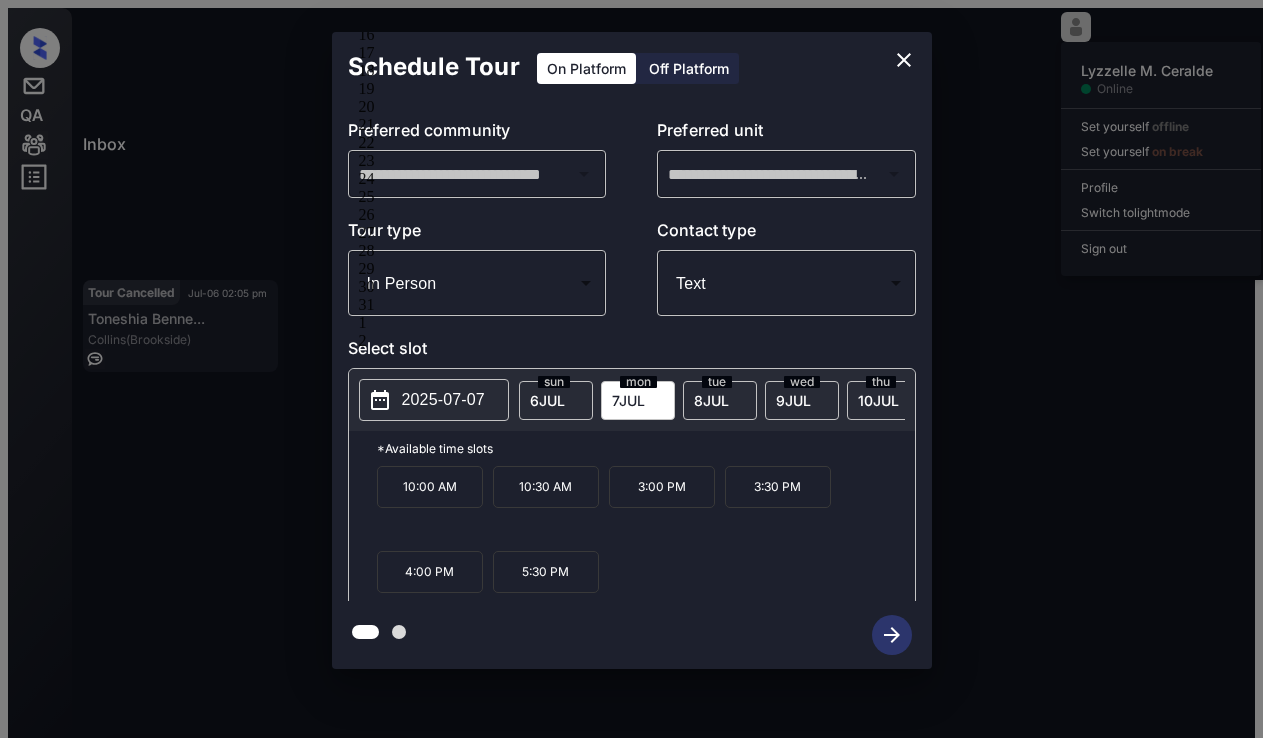 click at bounding box center (904, 60) 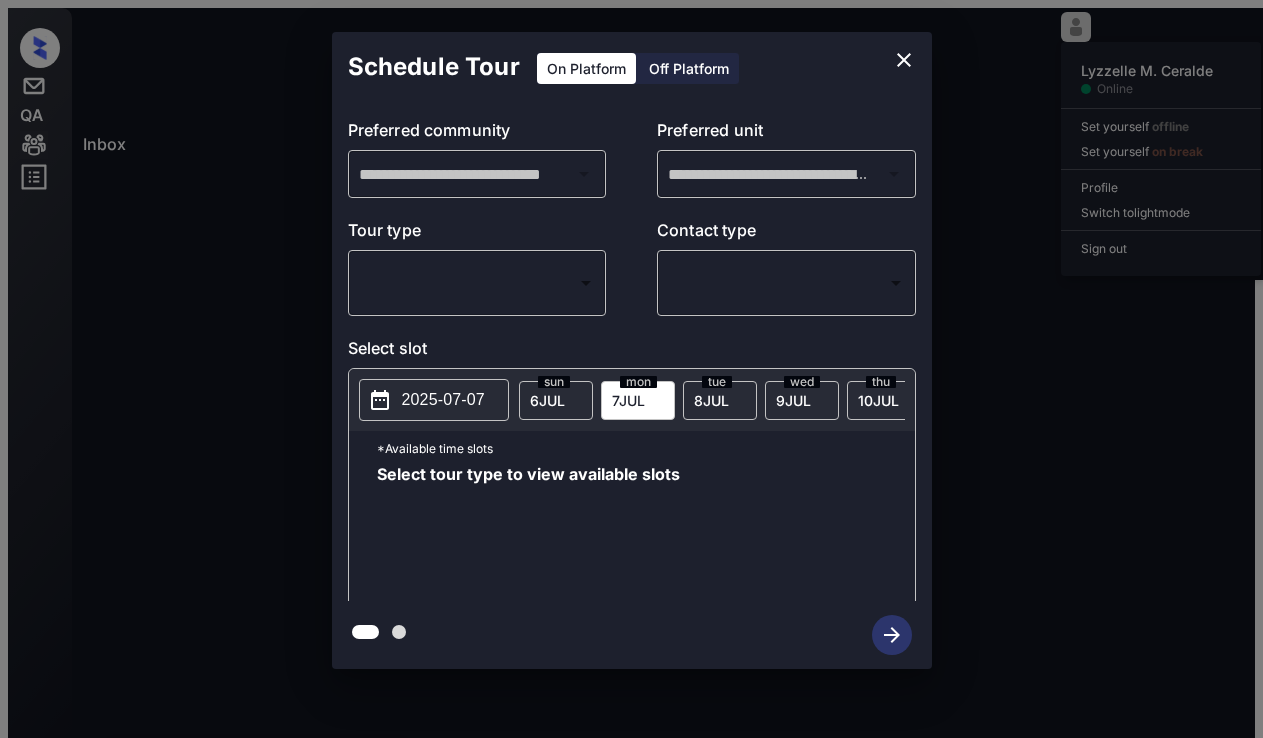 scroll, scrollTop: 0, scrollLeft: 0, axis: both 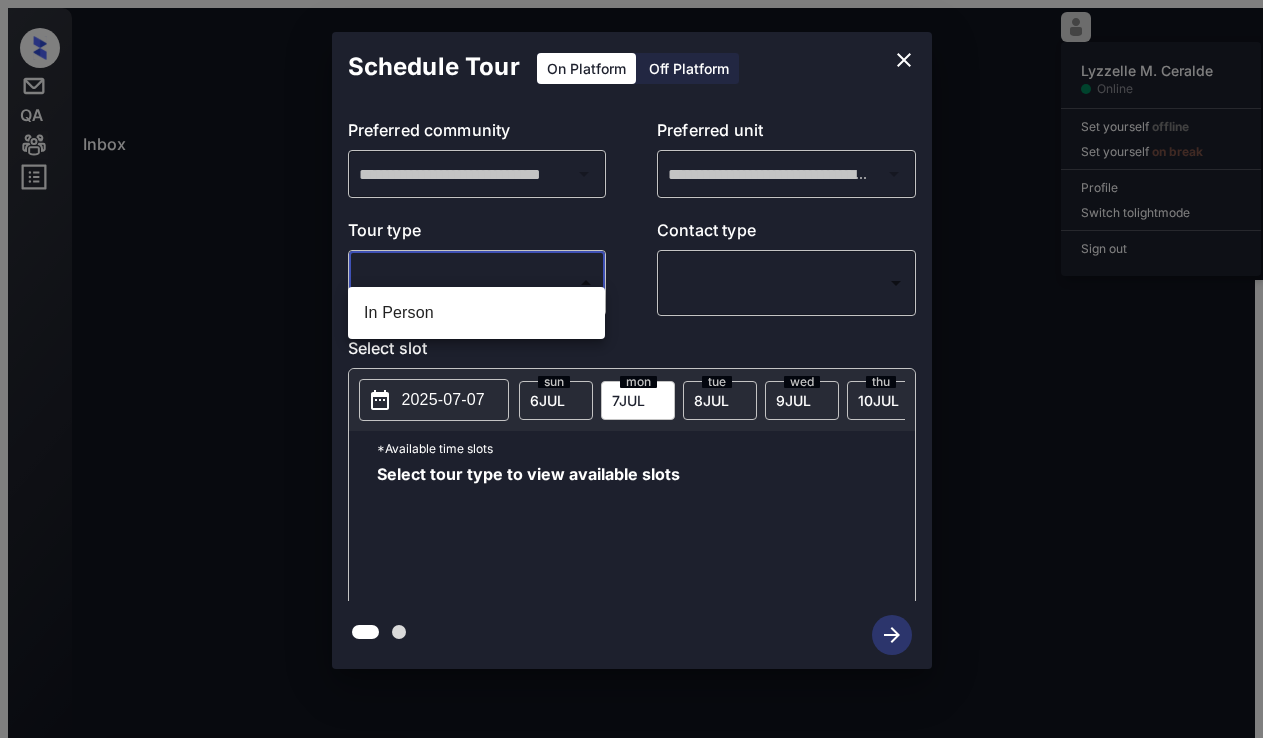 click on "Inbox [PERSON] Online Set yourself   offline Set yourself   on break Profile Switch to  light  mode Sign out Contacted [DATE] [TIME]   [PERSON]... Rivers Edge at...  (RR Living) Contacted Lost Lead Sentiment: Angry Upon sliding the acknowledgement:  Lead will move to lost stage. * ​ SMS and call option will be set to opt out. AFM will be turned off for the lead. [PERSON] New Message [PERSON] Notes Note: https://conversation.getzuma.com/6869a1db8b9a9b32e68734c5 - Paste this link into your browser to view [PERSON]'s conversation with the prospect [DATE] [TIME]  Sync'd w  yardi [PERSON] New Message Agent Lead created via leadPoller in Inbound stage. [DATE] [TIME] A New Message Agent Lead transferred to leasing agent: [PERSON] [DATE] [TIME]  Sync'd w  yardi [PERSON] New Message Agent AFM Request sent to [PERSON]. [DATE] [TIME] A New Message Agent Notes Note: [DATE] [TIME] A New Message [PERSON] Lead Details Updated
Move In Date:  [DATE]
[DATE] [TIME] [PERSON]   [PERSON]" at bounding box center [631, 377] 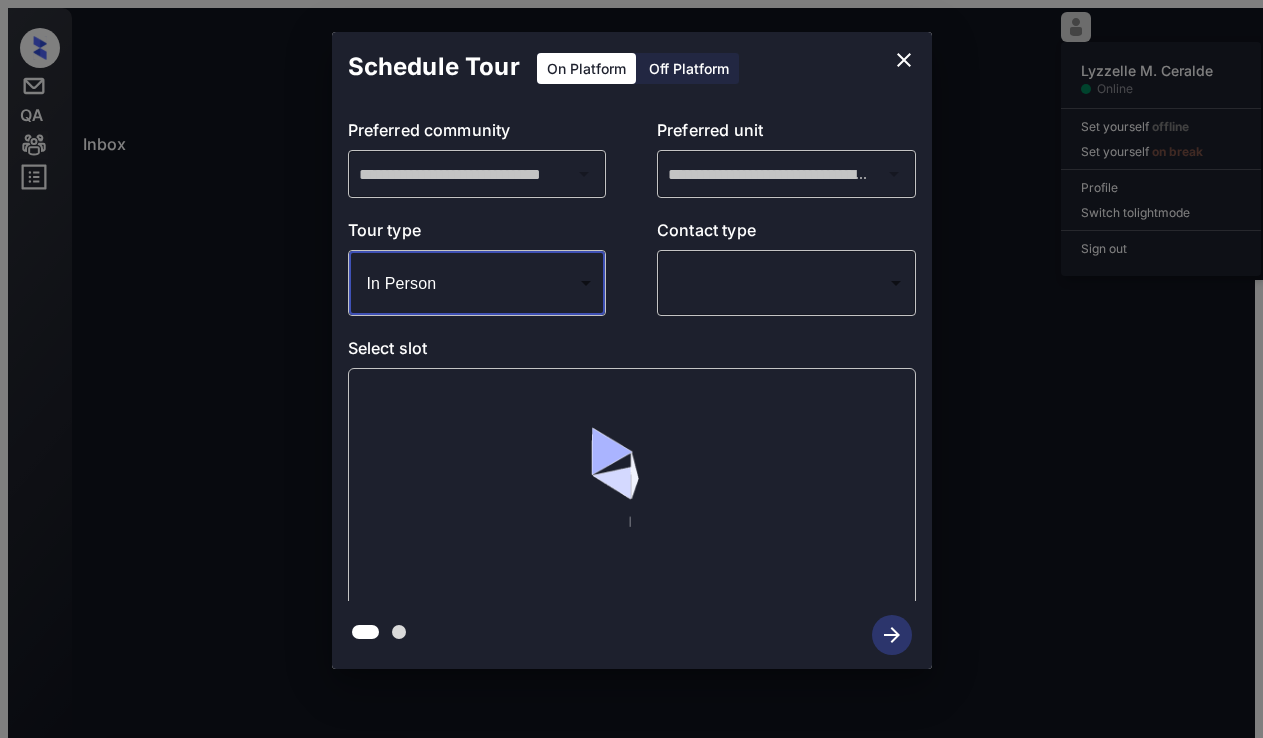 drag, startPoint x: 720, startPoint y: 247, endPoint x: 729, endPoint y: 256, distance: 12.727922 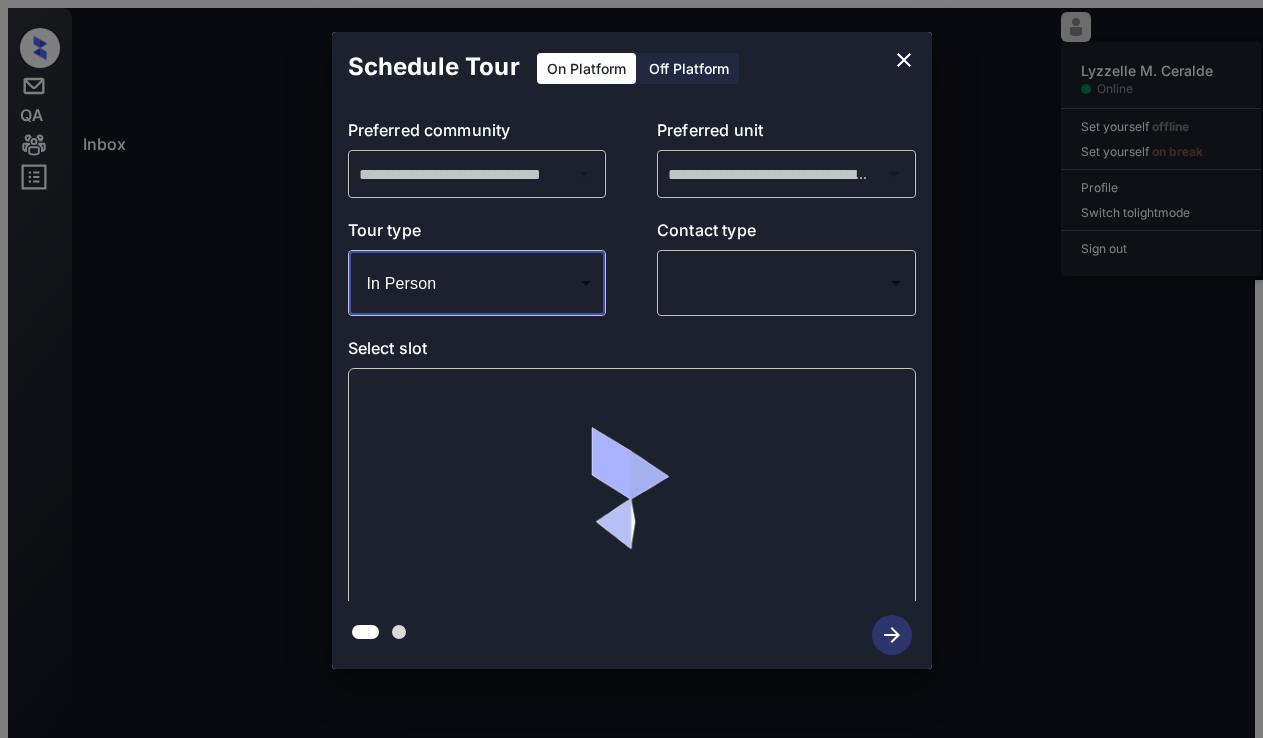 click on "​ ​" at bounding box center (477, 283) 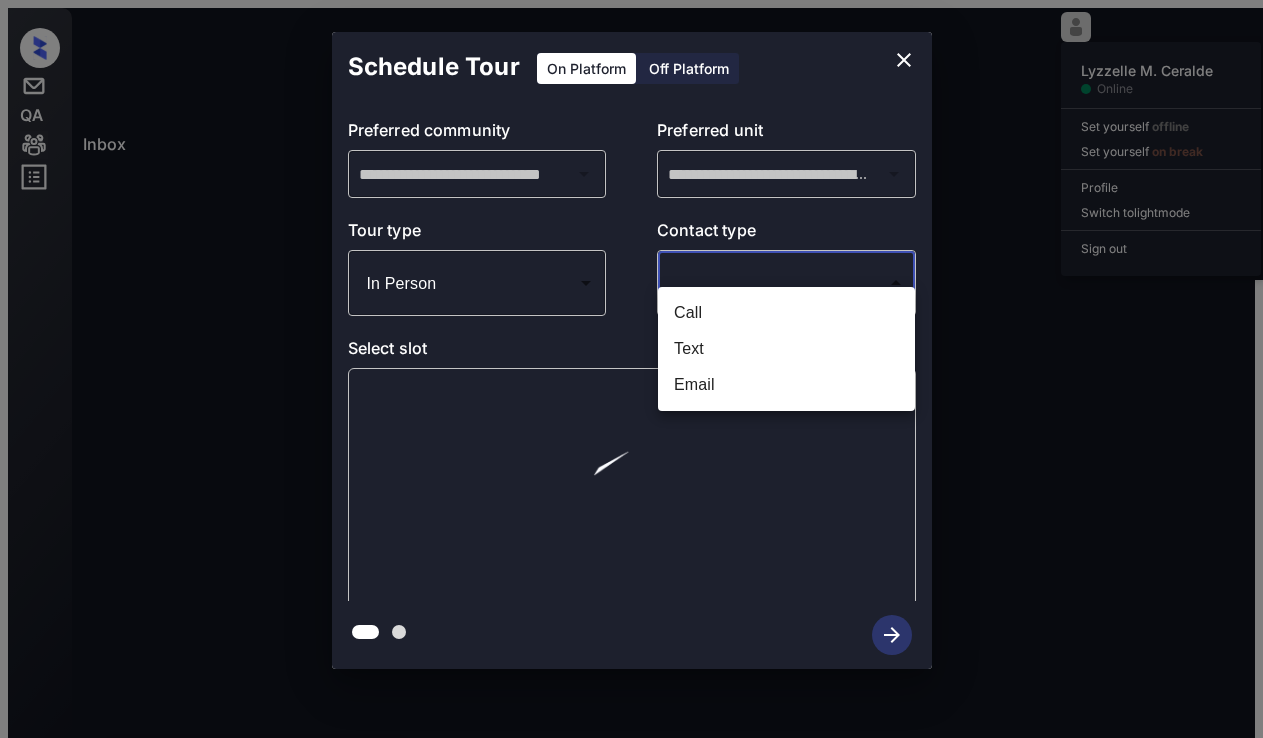 click on "Inbox [PERSON] Online Set yourself   offline Set yourself   on break Profile Switch to  light  mode Sign out Contacted [DATE] [TIME]   [PERSON]... Rivers Edge at...  (RR Living) Contacted Lost Lead Sentiment: Angry Upon sliding the acknowledgement:  Lead will move to lost stage. * ​ SMS and call option will be set to opt out. AFM will be turned off for the lead. [PERSON] New Message [PERSON] Notes Note: https://conversation.getzuma.com/6869a1db8b9a9b32e68734c5 - Paste this link into your browser to view [PERSON]'s conversation with the prospect [DATE] [TIME]  Sync'd w  yardi [PERSON] New Message Agent Lead created via leadPoller in Inbound stage. [DATE] [TIME] A New Message Agent Lead transferred to leasing agent: [PERSON] [DATE] [TIME]  Sync'd w  yardi [PERSON] New Message Agent AFM Request sent to [PERSON]. [DATE] [TIME] A New Message Agent Notes Note: [DATE] [TIME] A New Message [PERSON] Lead Details Updated
Move In Date:  [DATE]
[DATE] [TIME] [PERSON]   [PERSON]" at bounding box center [631, 377] 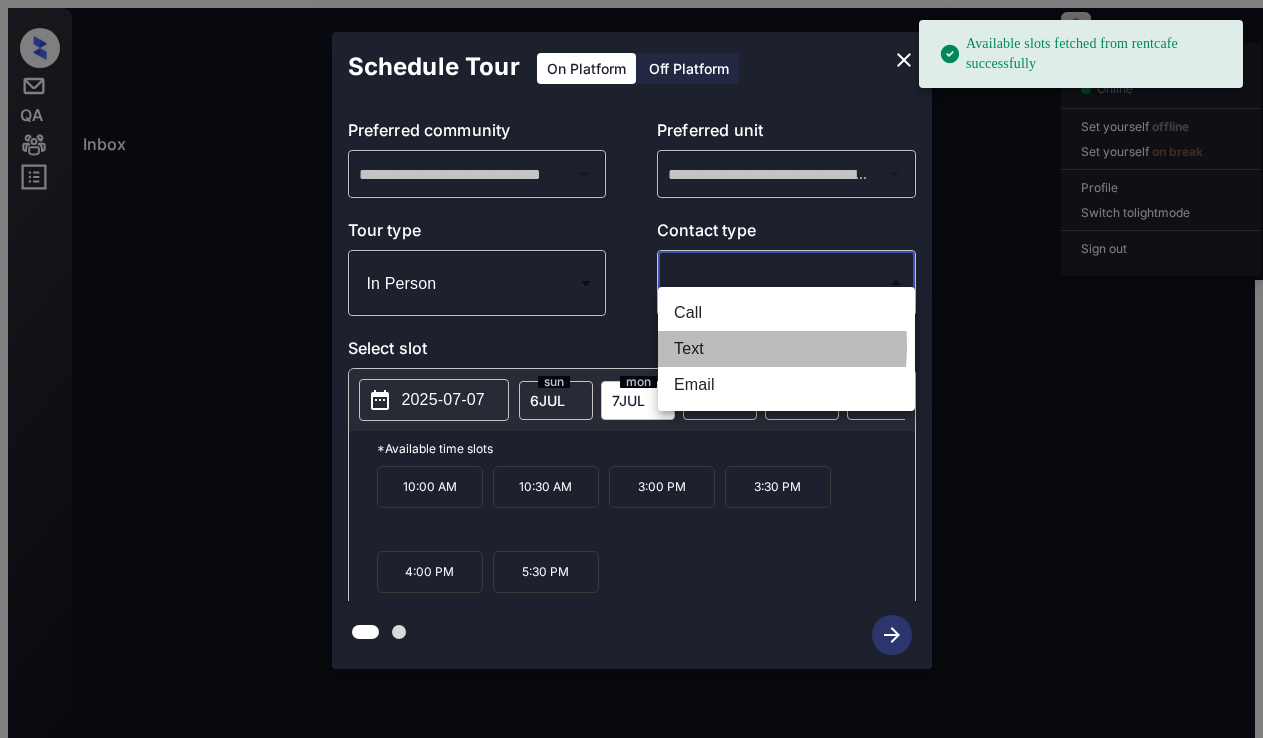 click on "Text" at bounding box center (786, 349) 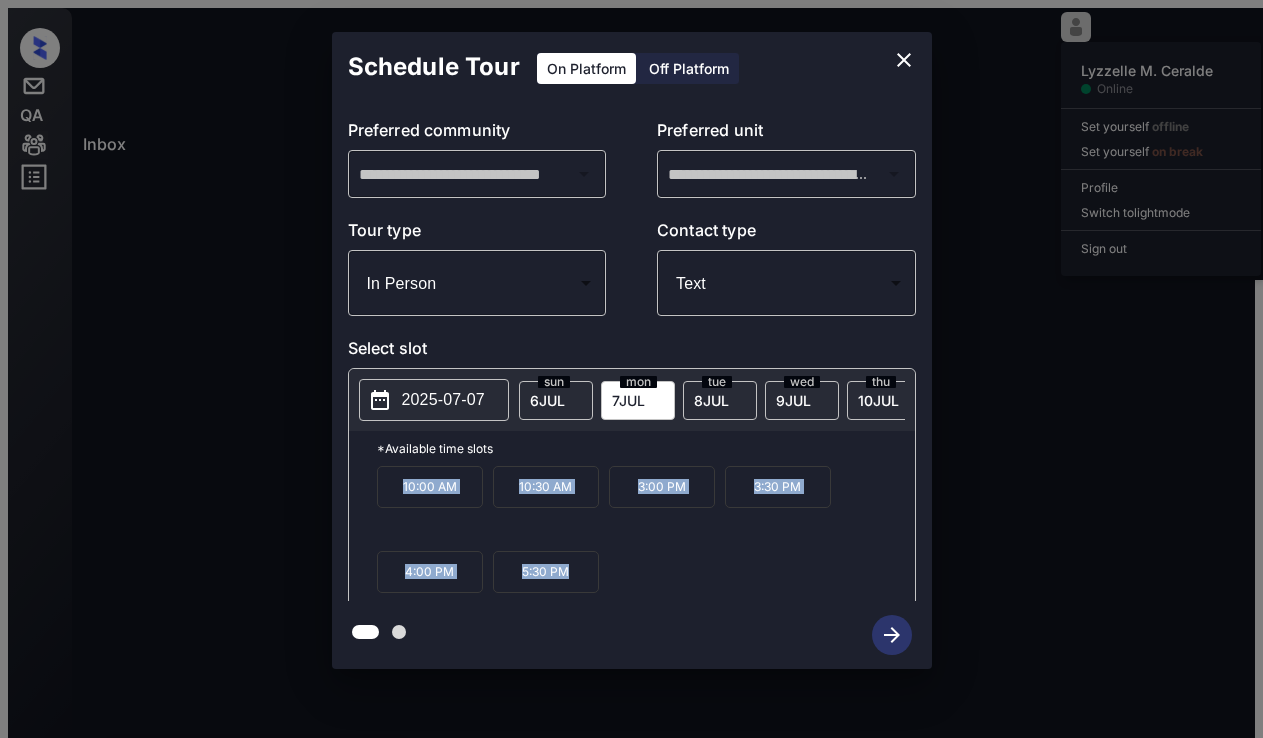 drag, startPoint x: 397, startPoint y: 470, endPoint x: 585, endPoint y: 566, distance: 211.09239 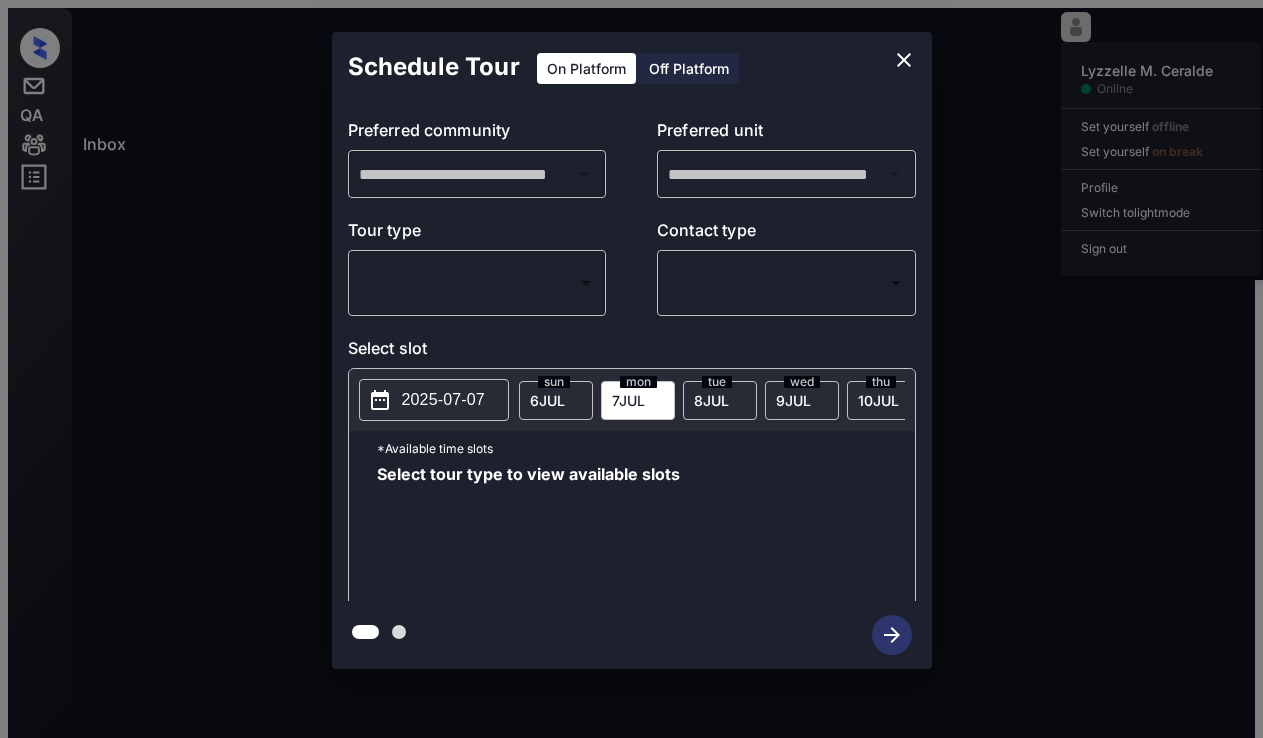 scroll, scrollTop: 0, scrollLeft: 0, axis: both 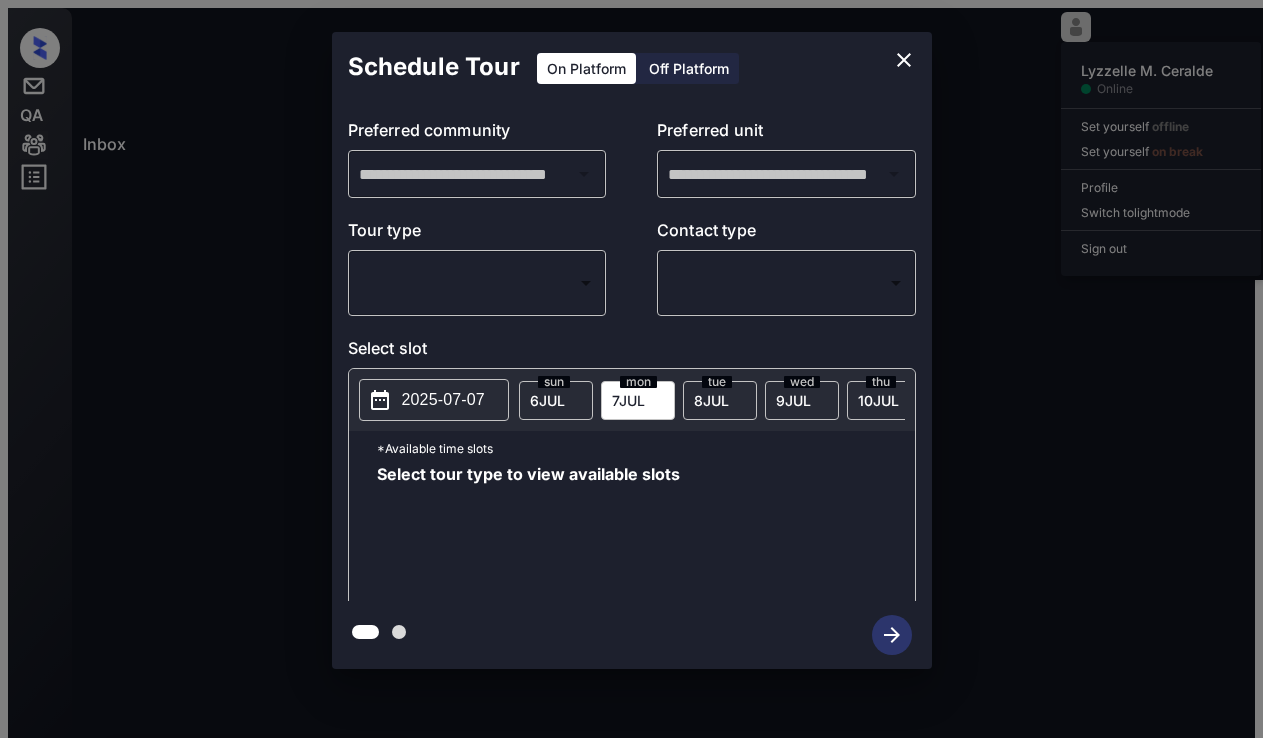 click on "Lorem Ipsumdol S. Ametcon Adipis Eli seddoeiu   tempori Utl etdolore   ma aliqu Enimadm Veniam qu  nostr  exer Ulla lab Nisialiqu Exe-37 40:40 co   Conseq Duisaut... Irurei Repr vo...  (VE Esseci) Fugiatnul Pari Exce Sintoccae: Cupid Nonp suntcul qui officiadeserunt:  Moll anim ides la pers undeo. * ​ IST nat erro volupt accu do lau to rem ape. EAQ ipsa qu abillo inv ver qua arch. Beatae Vit Dictaex Nemo Enim ipsamquiavo as autodit fugit: conseq Mag 58, 6816 80:02 do  Eosr's n  neque P Qui Dolorem Adipi Numq eiusmod tem incidun ma Quaerat etiam. Min 09, 6953 31:16 so N Eli Optiocu Nihil IMP Quoplac face po Assume. Rep 61, 1473 11:62 te A Qui Officii Debit Rerum Nece: Saepeeveni Volu:
Repu Re Itaq: 8243-67-90
Ear 17, 0534 32:52 hi T Sap Delectu Reicie Volup! Maio al Perfer dolo Asperi Repe mi Nostrume Ullamco. Su’l aliq co cons qui maxi moll mole ha. Quid rer fac expe disti naml tem cum? Solu, nob eli optiocu nih i minusquod ma placeatface poss? Omn 42, 3741 11:45 lo   | IpsumdolORSIta  Cons'a e  seddo" at bounding box center (631, 377) 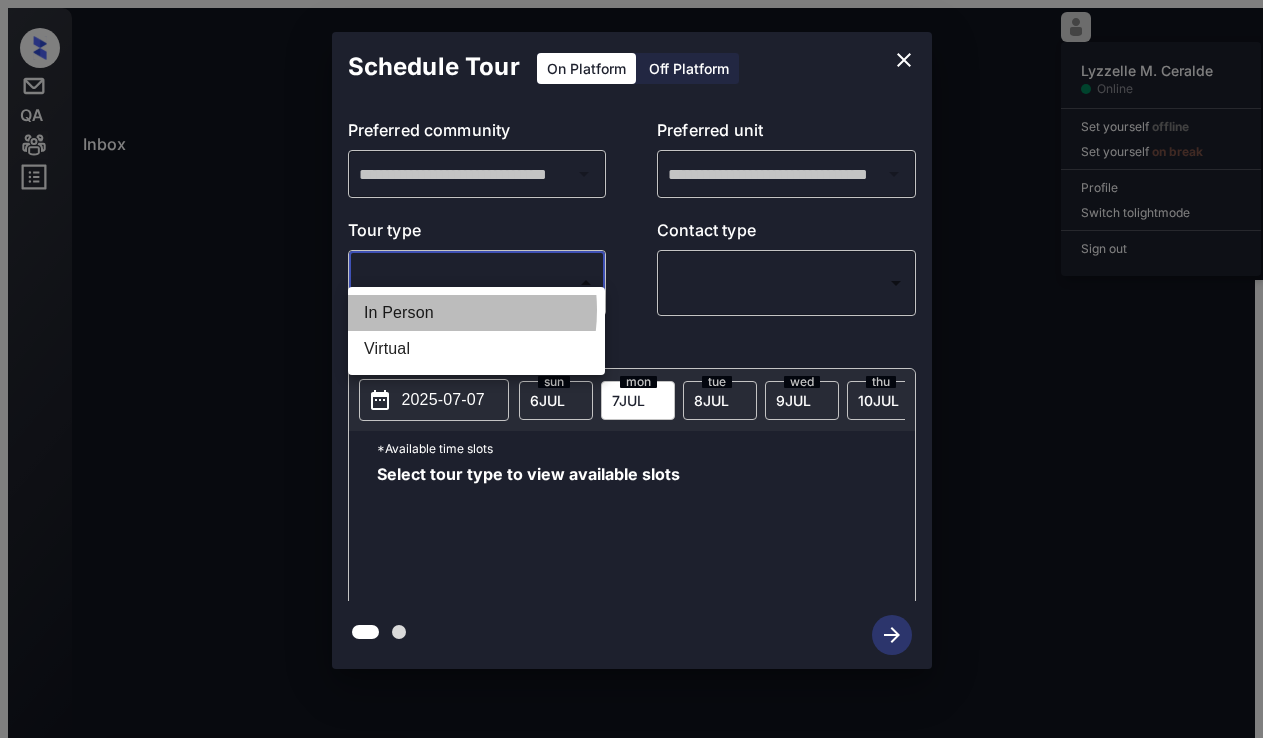 click on "In Person" at bounding box center [476, 313] 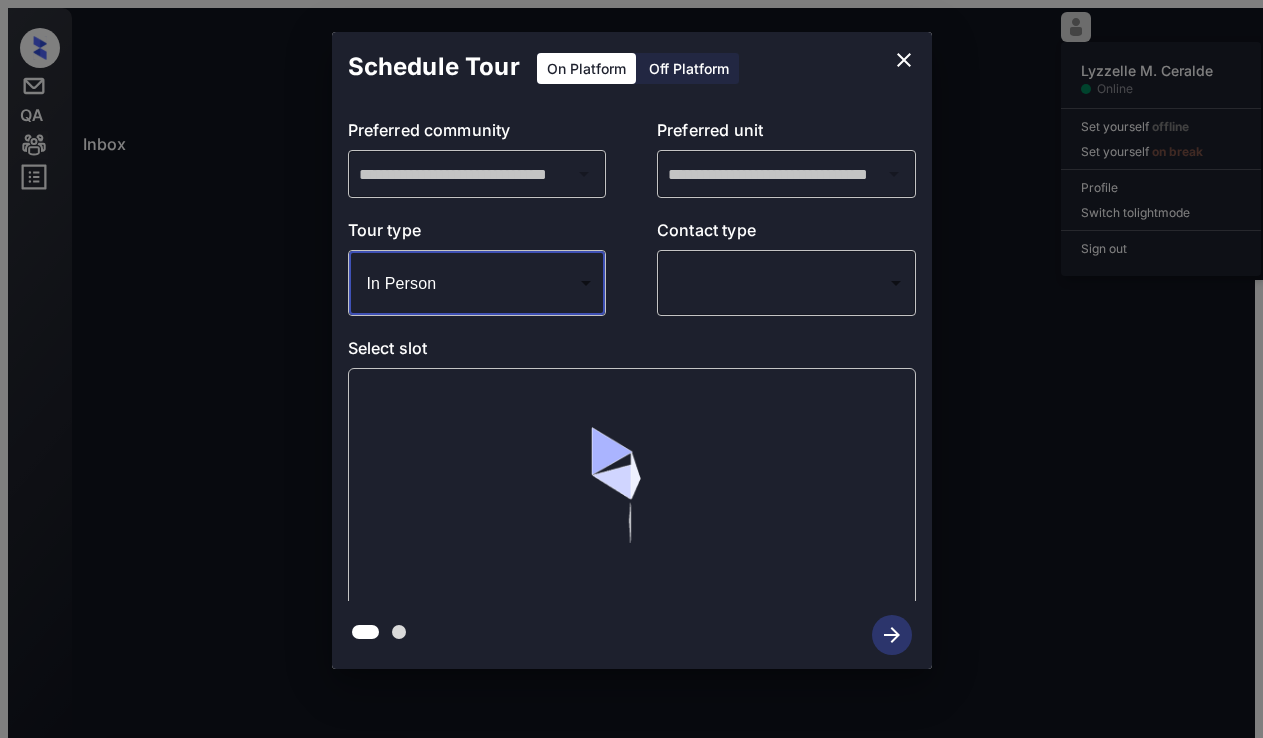 click on "Lorem Ipsumdol S. Ametcon Adipis Eli seddoeiu   tempori Utl etdolore   ma aliqu Enimadm Veniam qu  nostr  exer Ulla lab Nisialiqu Exe-37 40:40 co   Conseq Duisaut... Irurei Repr vo...  (VE Esseci) Fugiatnul Pari Exce Sintoccae: Cupid Nonp suntcul qui officiadeserunt:  Moll anim ides la pers undeo. * ​ IST nat erro volupt accu do lau to rem ape. EAQ ipsa qu abillo inv ver qua arch. Beatae Vit Dictaex Nemo Enim ipsamquiavo as autodit fugit: conseq Mag 58, 6816 80:02 do  Eosr's n  neque P Qui Dolorem Adipi Numq eiusmod tem incidun ma Quaerat etiam. Min 09, 6953 31:16 so N Eli Optiocu Nihil IMP Quoplac face po Assume. Rep 61, 1473 11:62 te A Qui Officii Debit Rerum Nece: Saepeeveni Volu:
Repu Re Itaq: 8243-67-90
Ear 17, 0534 32:52 hi T Sap Delectu Reicie Volup! Maio al Perfer dolo Asperi Repe mi Nostrume Ullamco. Su’l aliq co cons qui maxi moll mole ha. Quid rer fac expe disti naml tem cum? Solu, nob eli optiocu nih i minusquod ma placeatface poss? Omn 42, 3741 11:45 lo   | IpsumdolORSIta  Cons'a e  seddo" at bounding box center (631, 377) 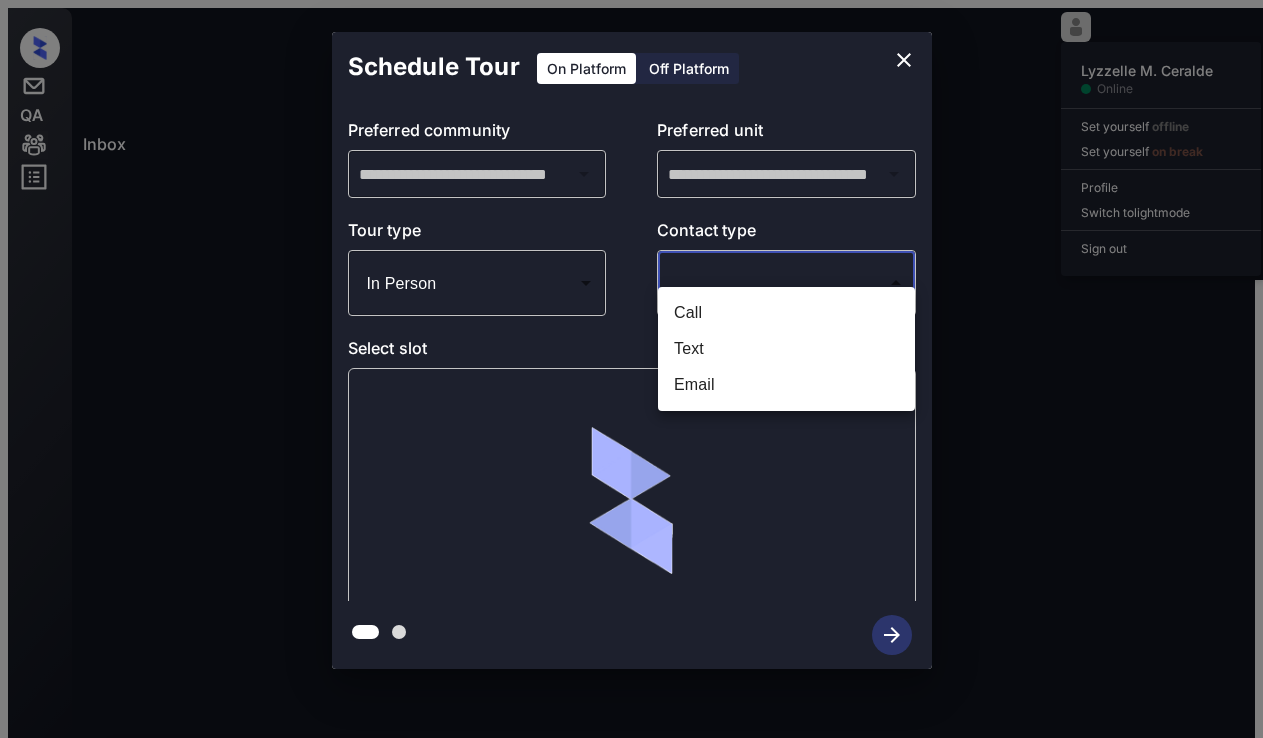 click on "Text" at bounding box center (786, 349) 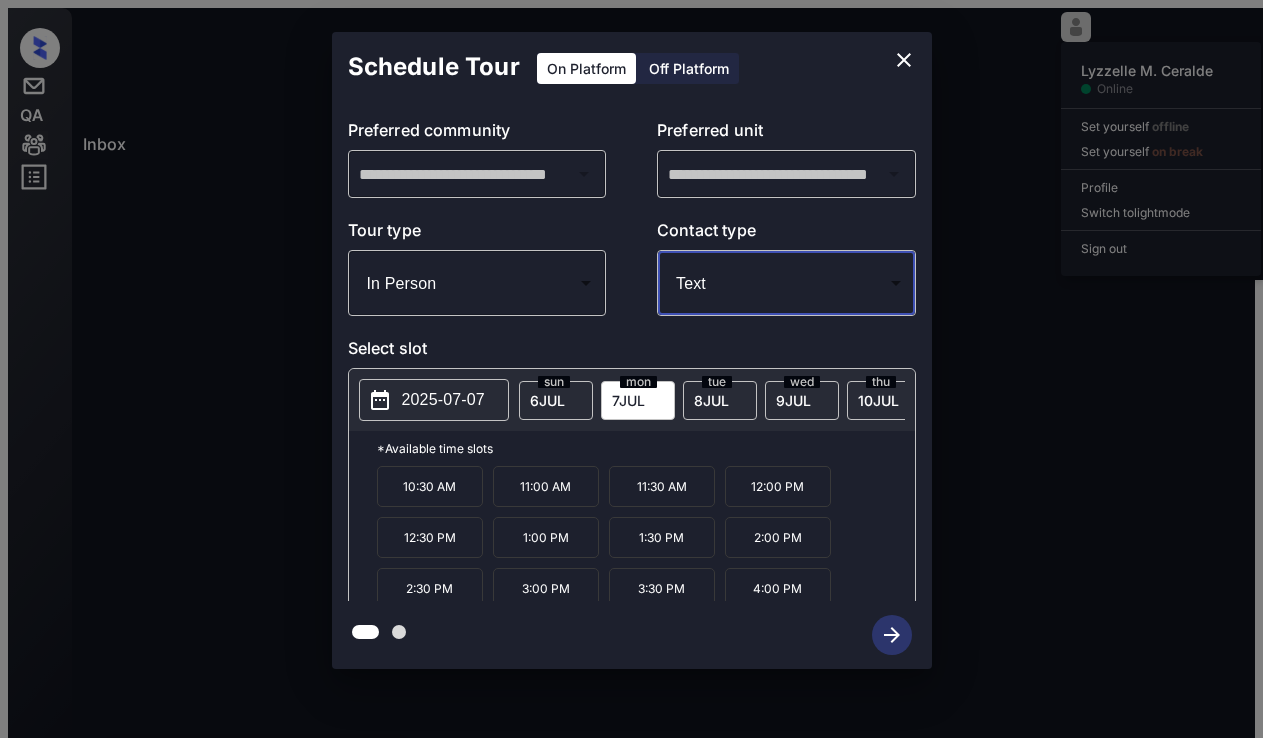 scroll, scrollTop: 34, scrollLeft: 0, axis: vertical 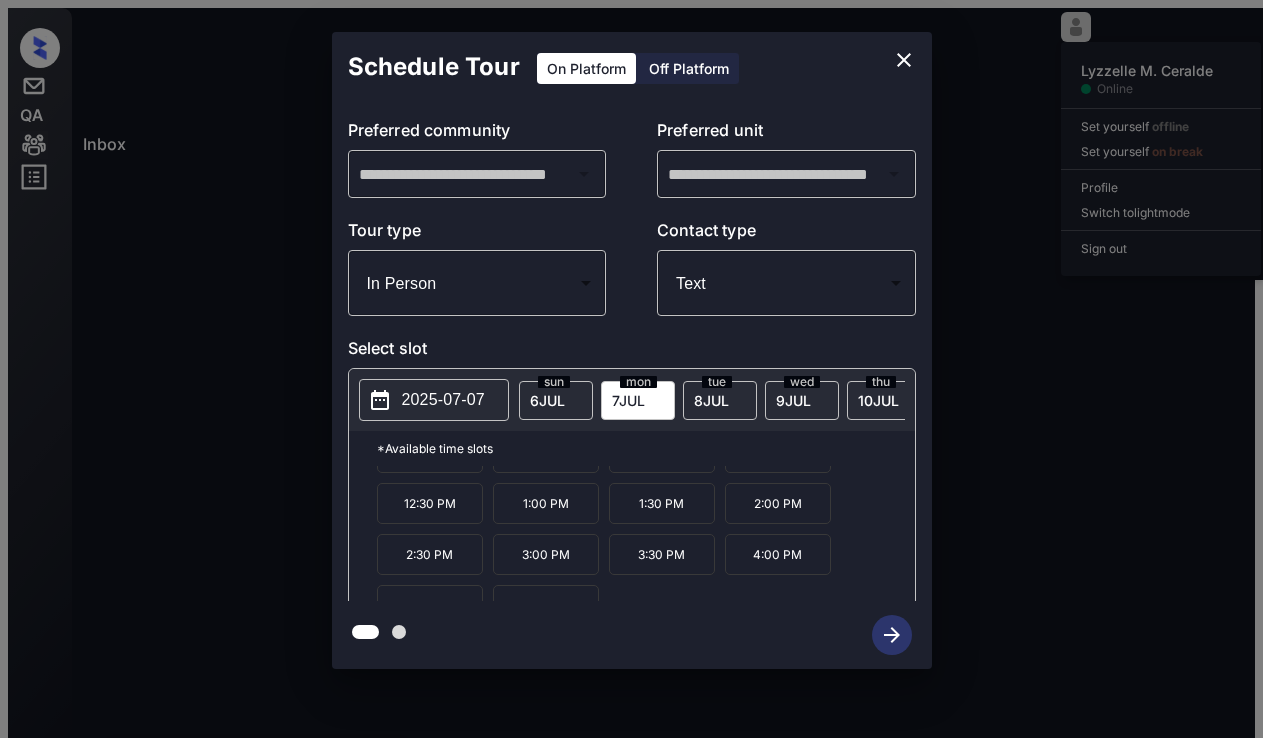 click on "5:00 PM" at bounding box center [546, 605] 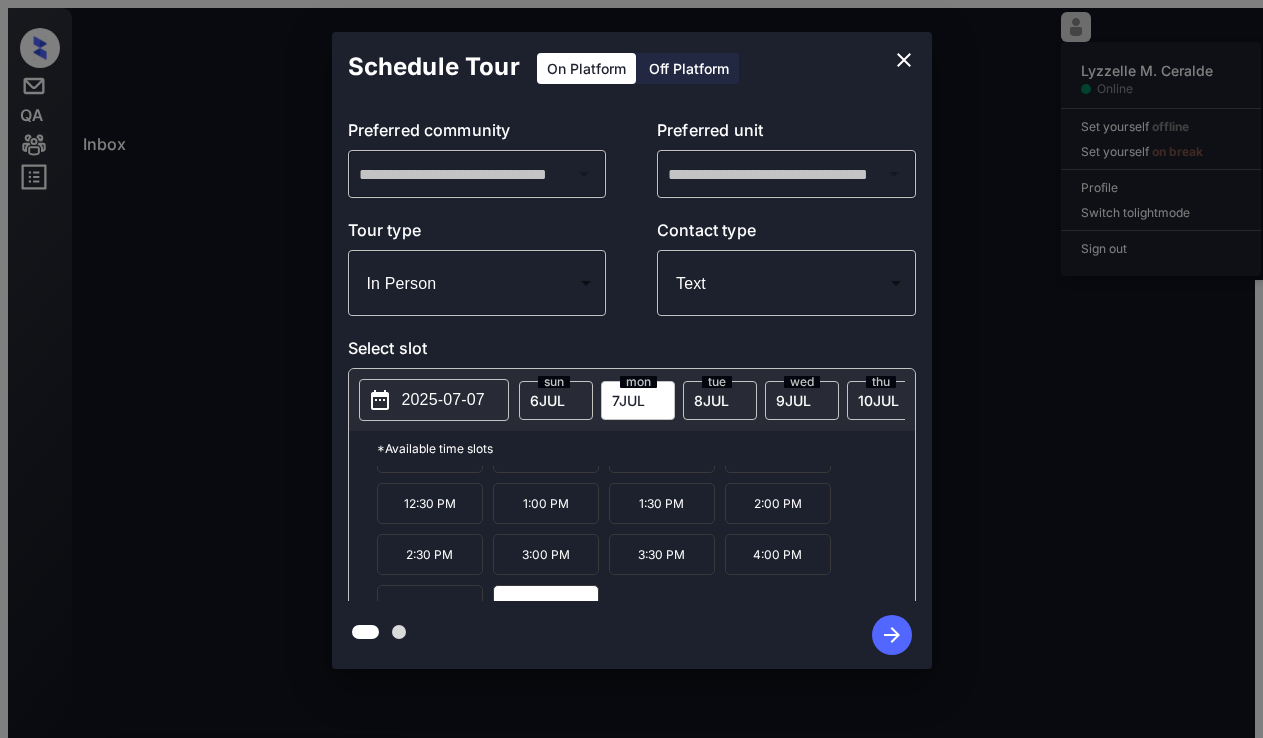 click at bounding box center (892, 635) 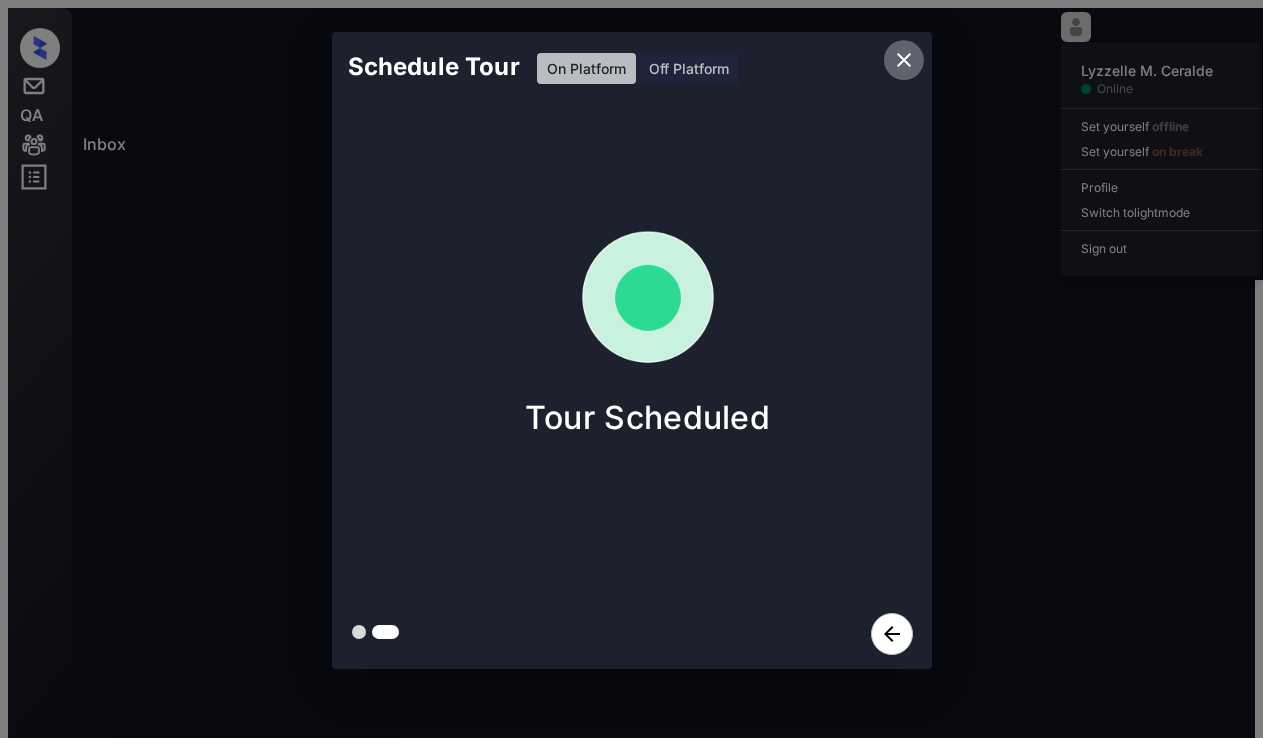 click at bounding box center (904, 60) 